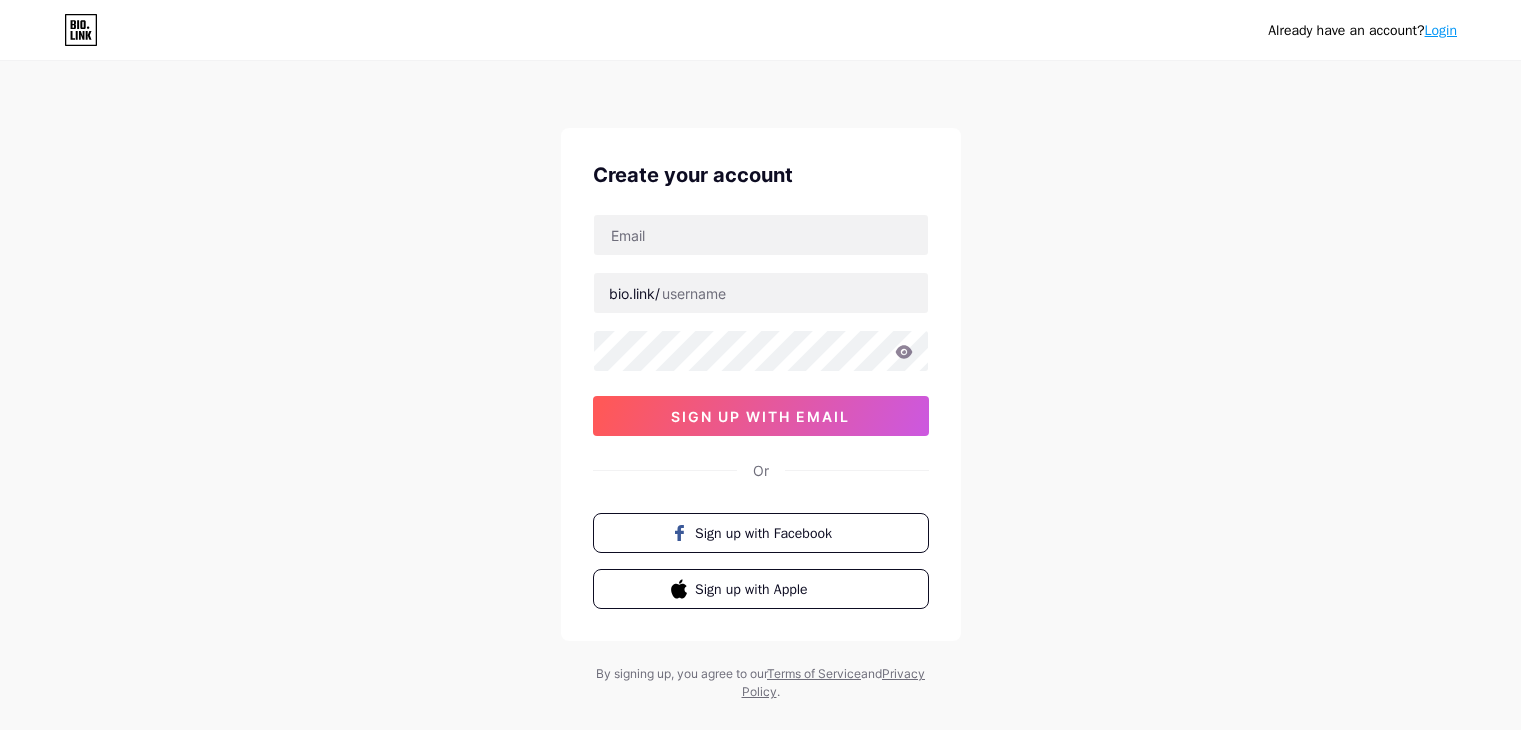 scroll, scrollTop: 0, scrollLeft: 0, axis: both 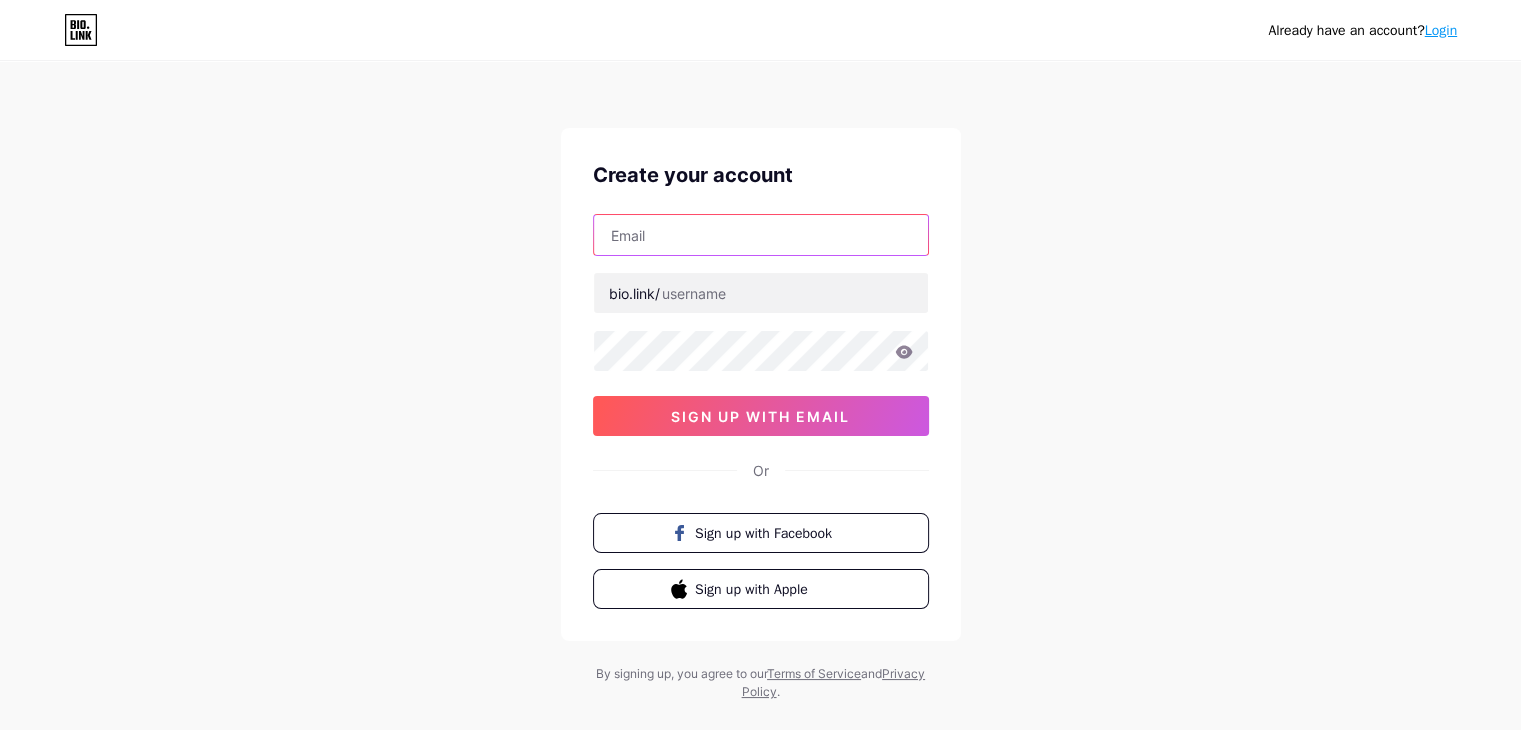 click at bounding box center [761, 235] 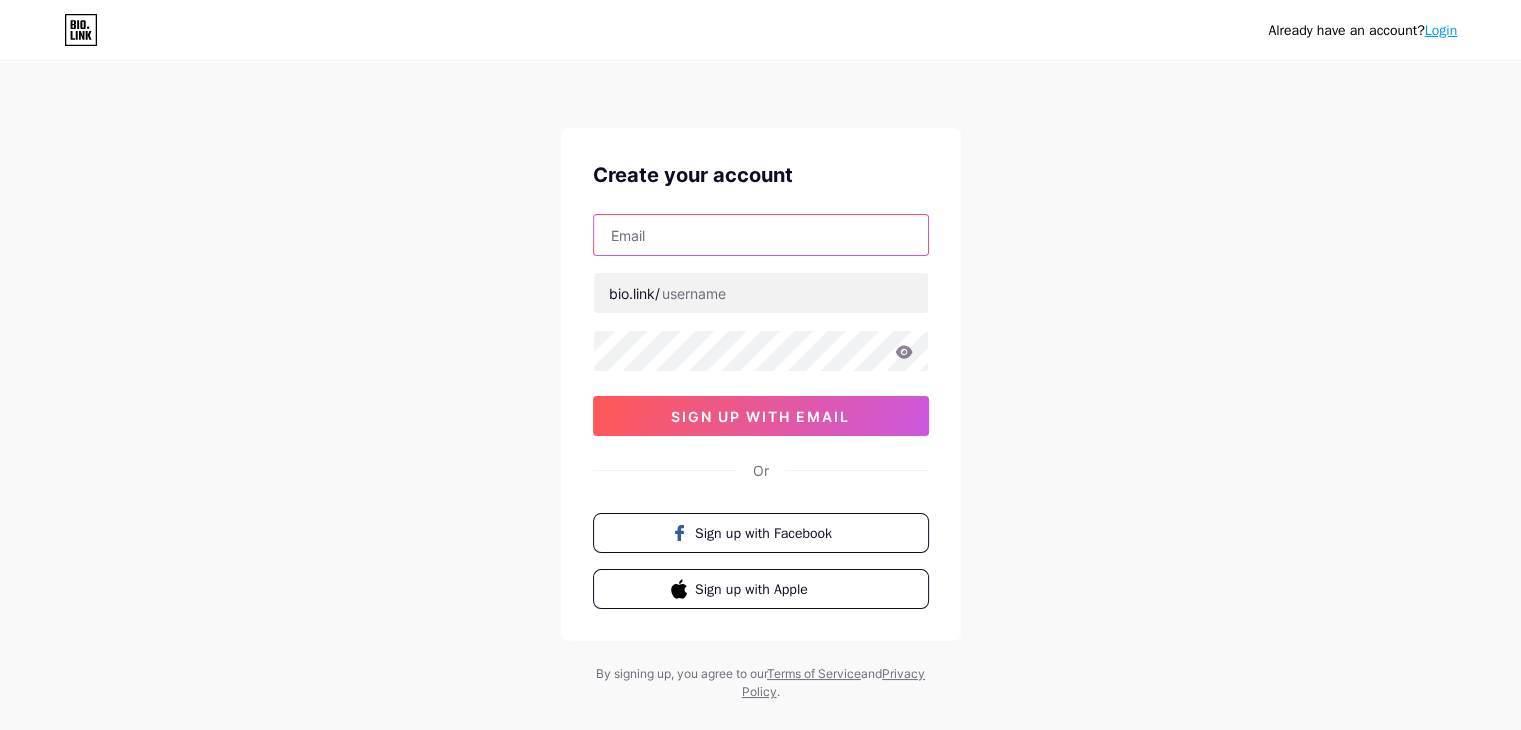type on "[EMAIL]" 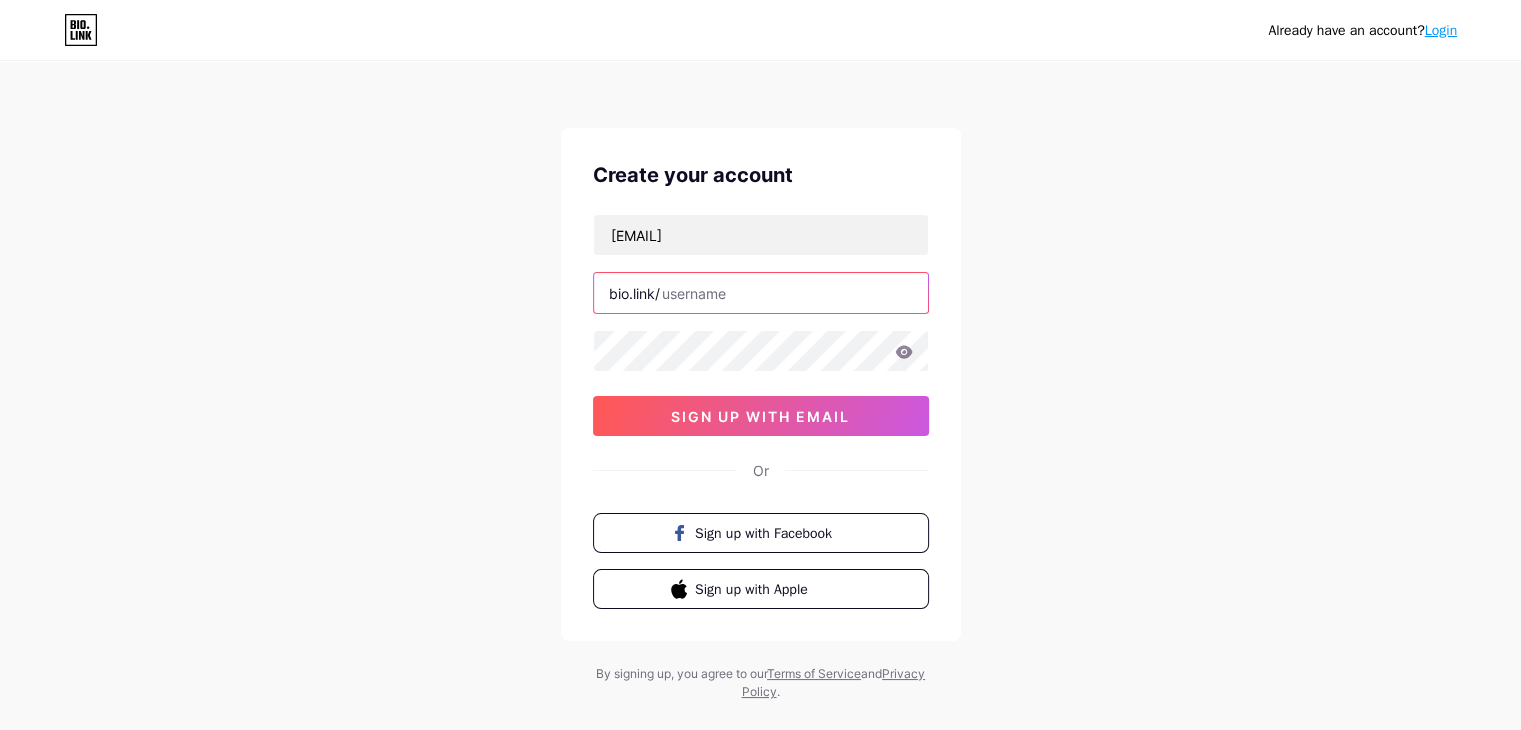 click at bounding box center [761, 293] 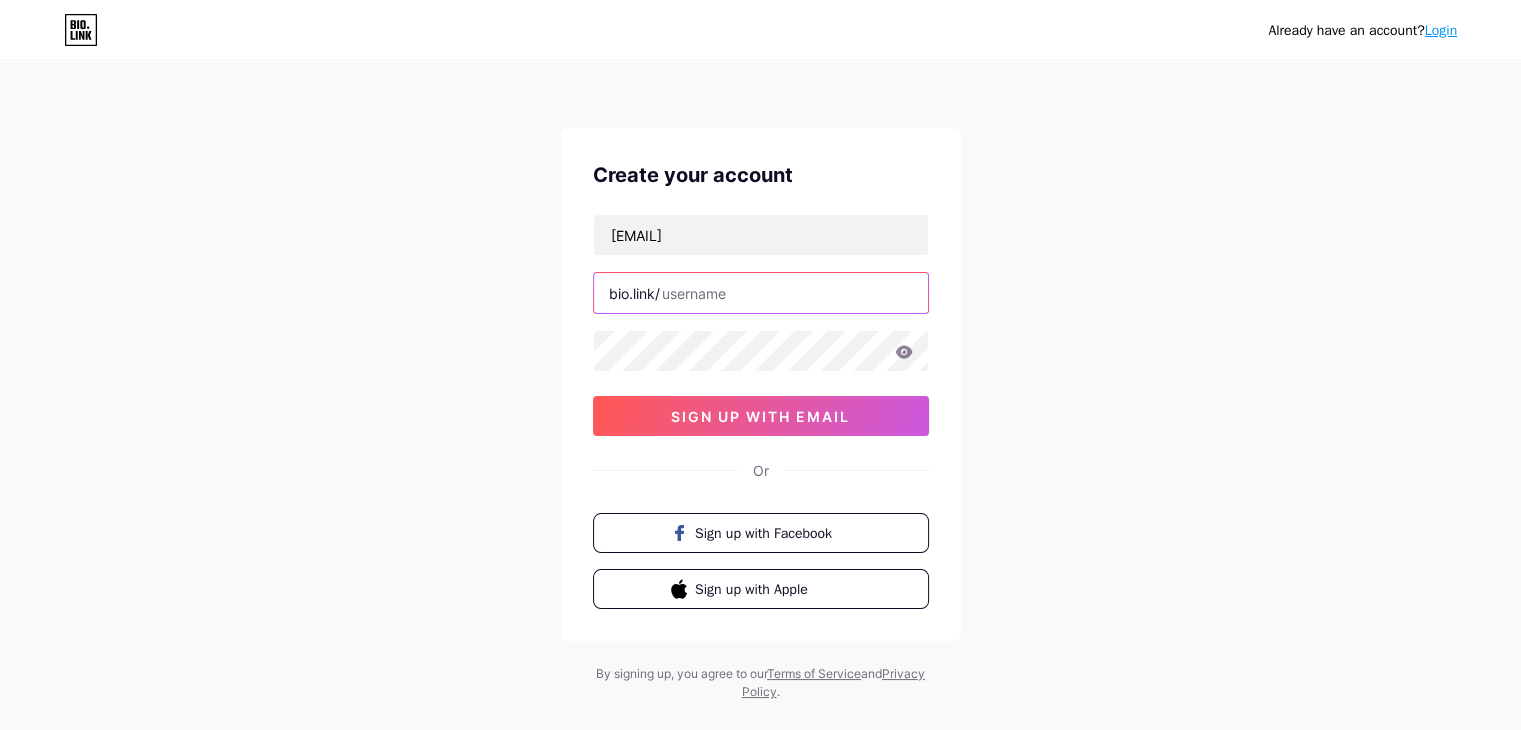 paste on "heartrhythmcare" 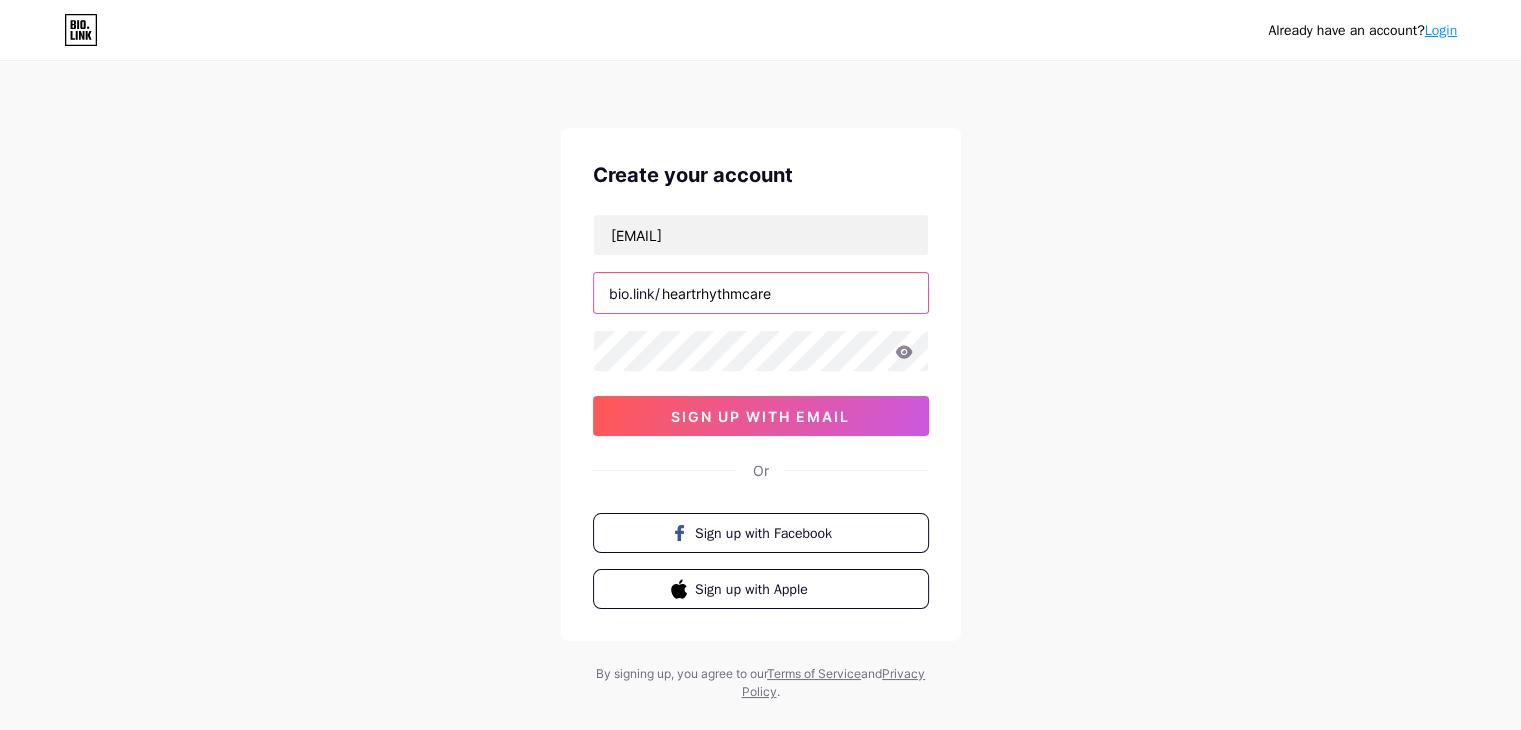 type on "heartrhythmcare" 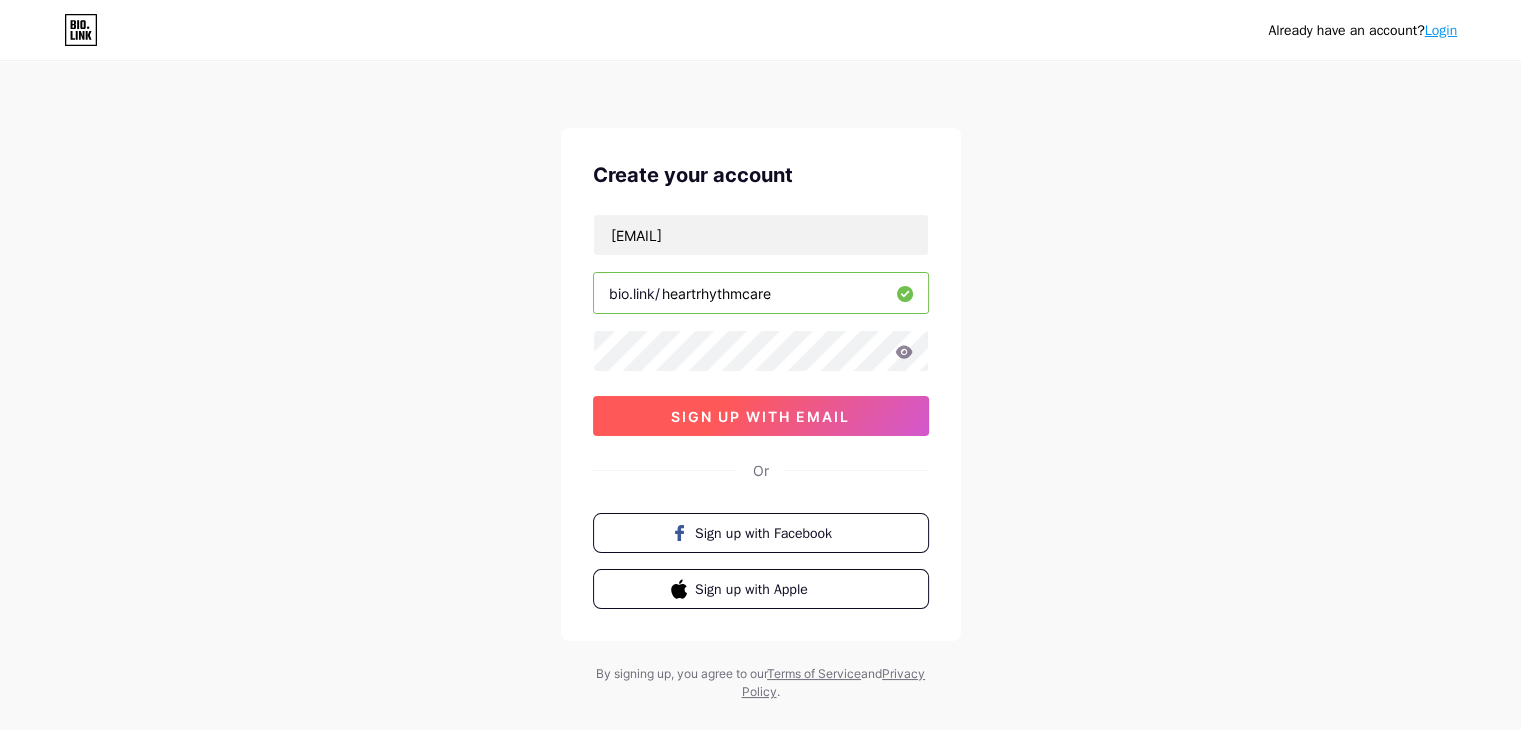 click on "sign up with email" at bounding box center (760, 416) 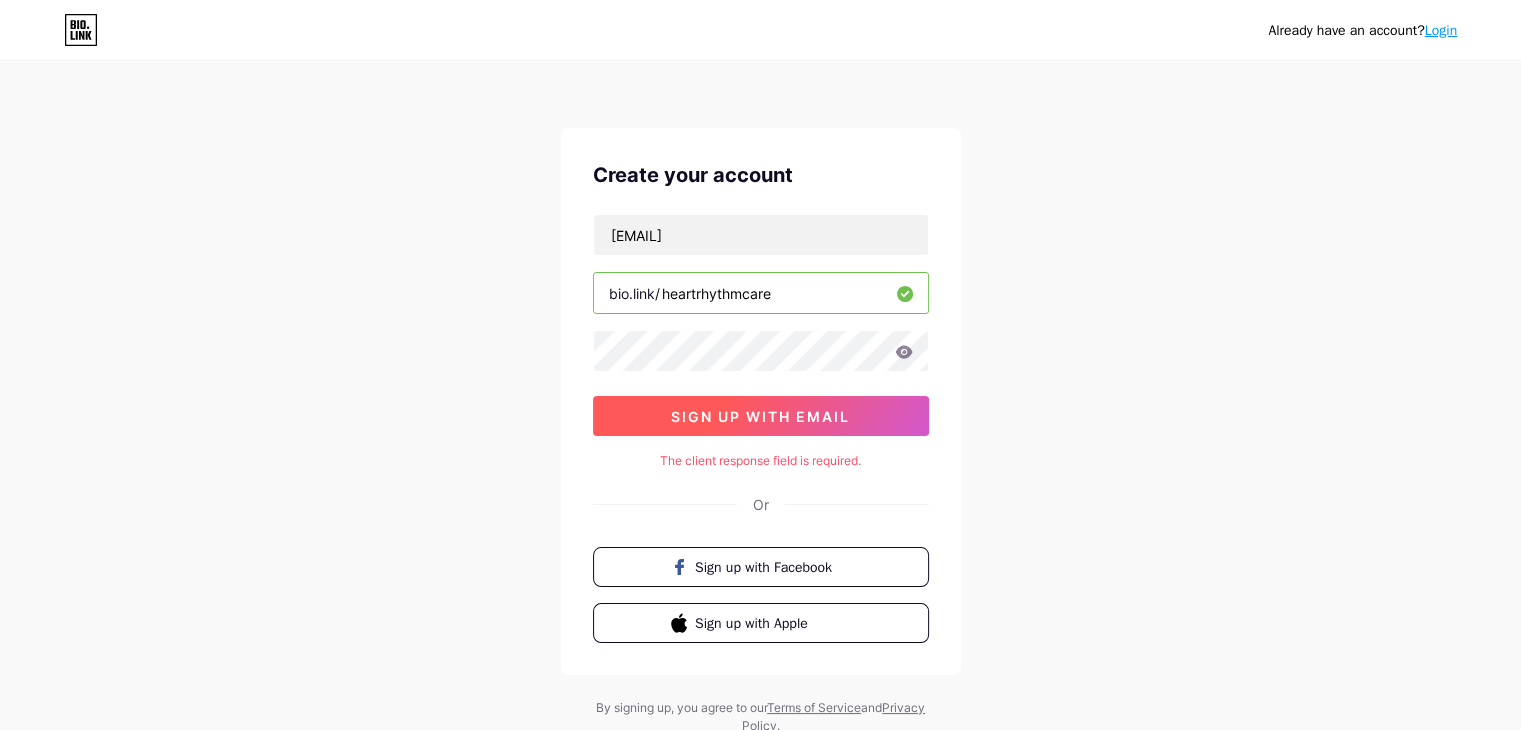 click on "sign up with email" at bounding box center [761, 416] 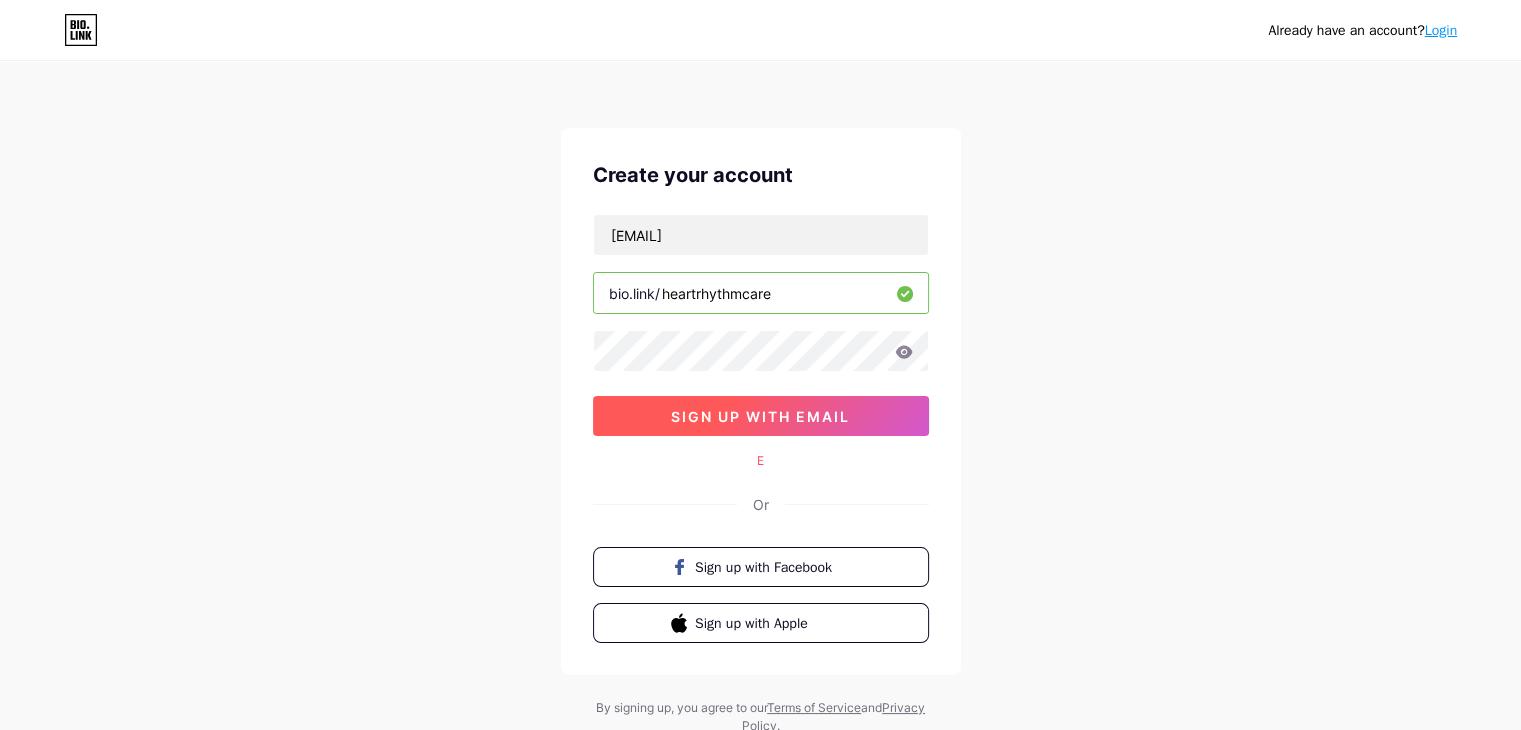click on "sign up with email" at bounding box center (760, 416) 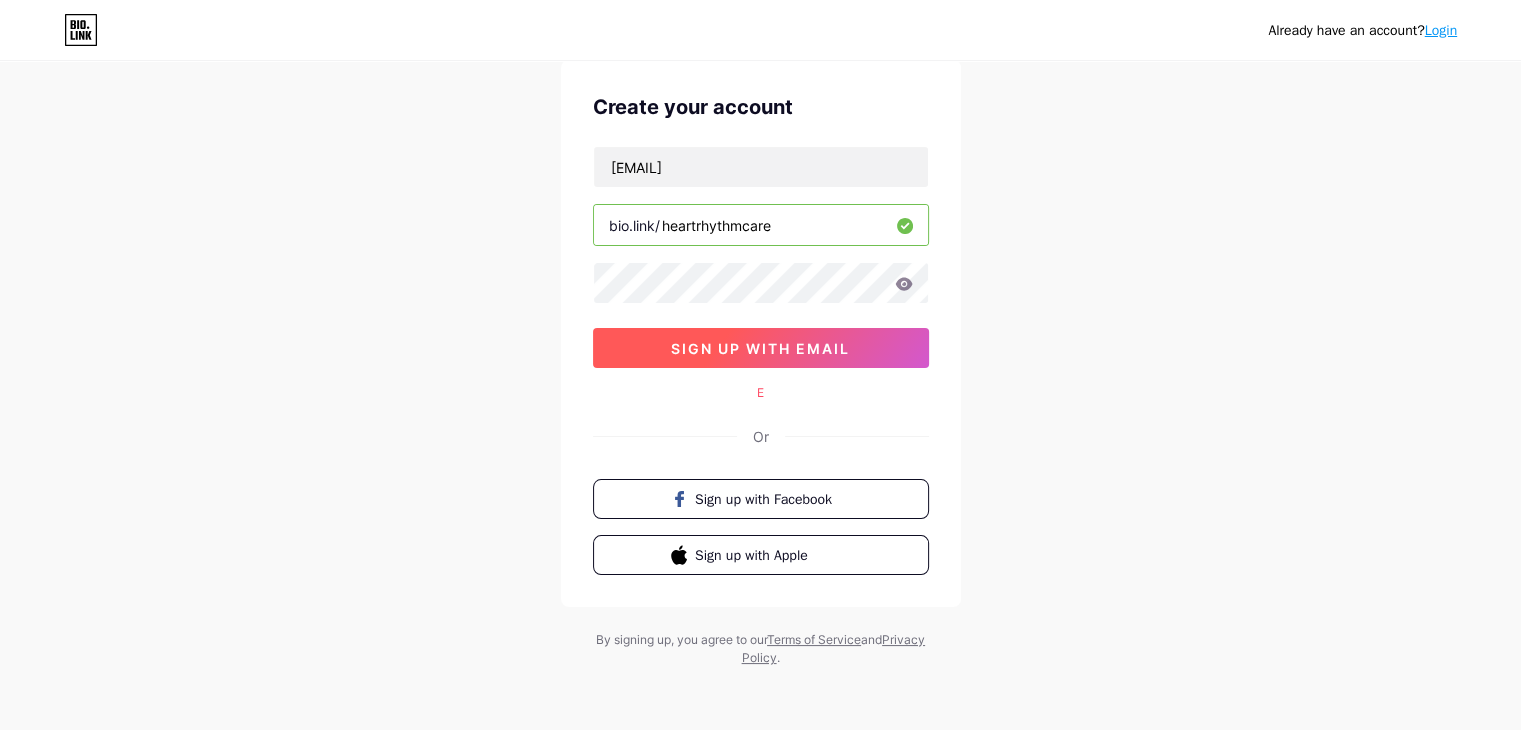 scroll, scrollTop: 0, scrollLeft: 0, axis: both 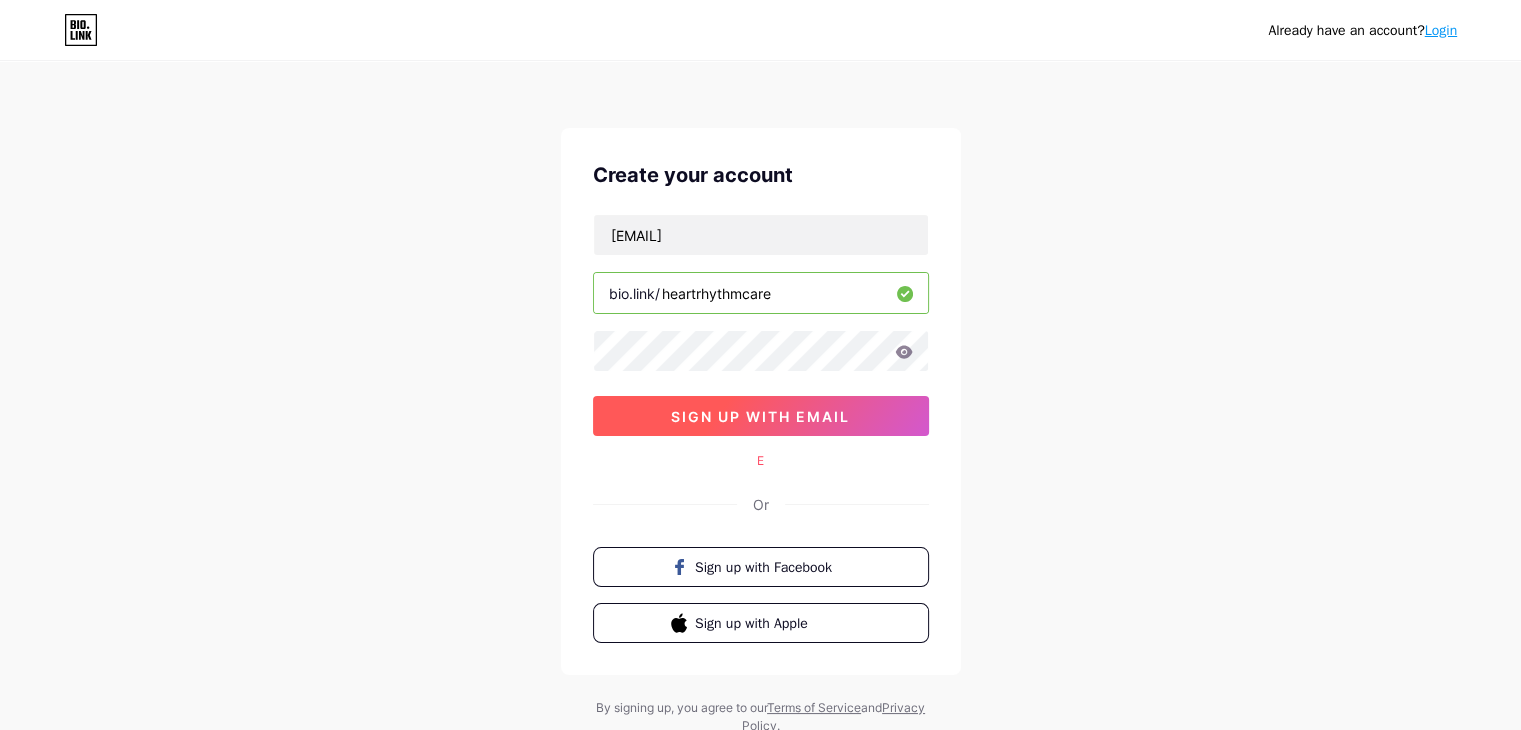 click on "sign up with email" at bounding box center [760, 416] 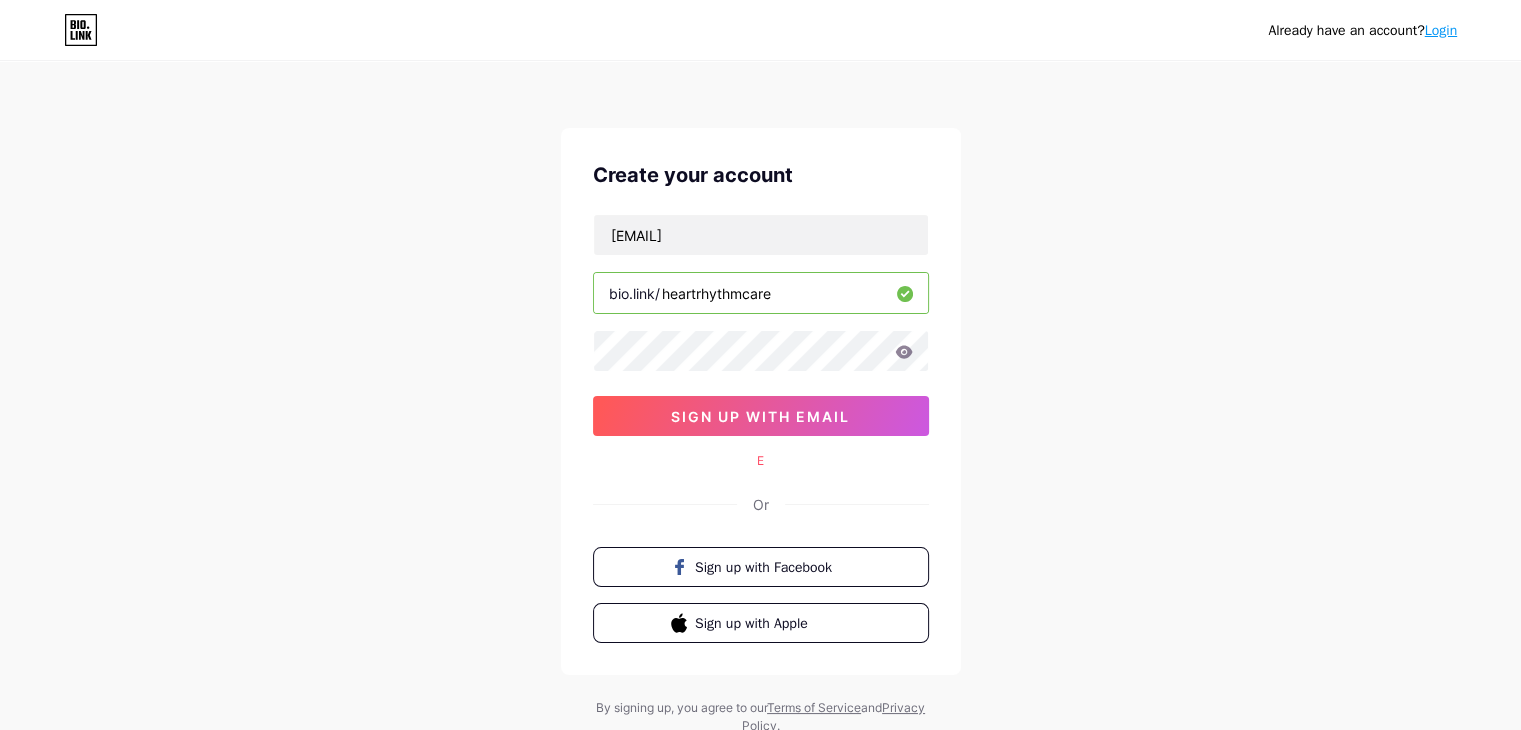 click 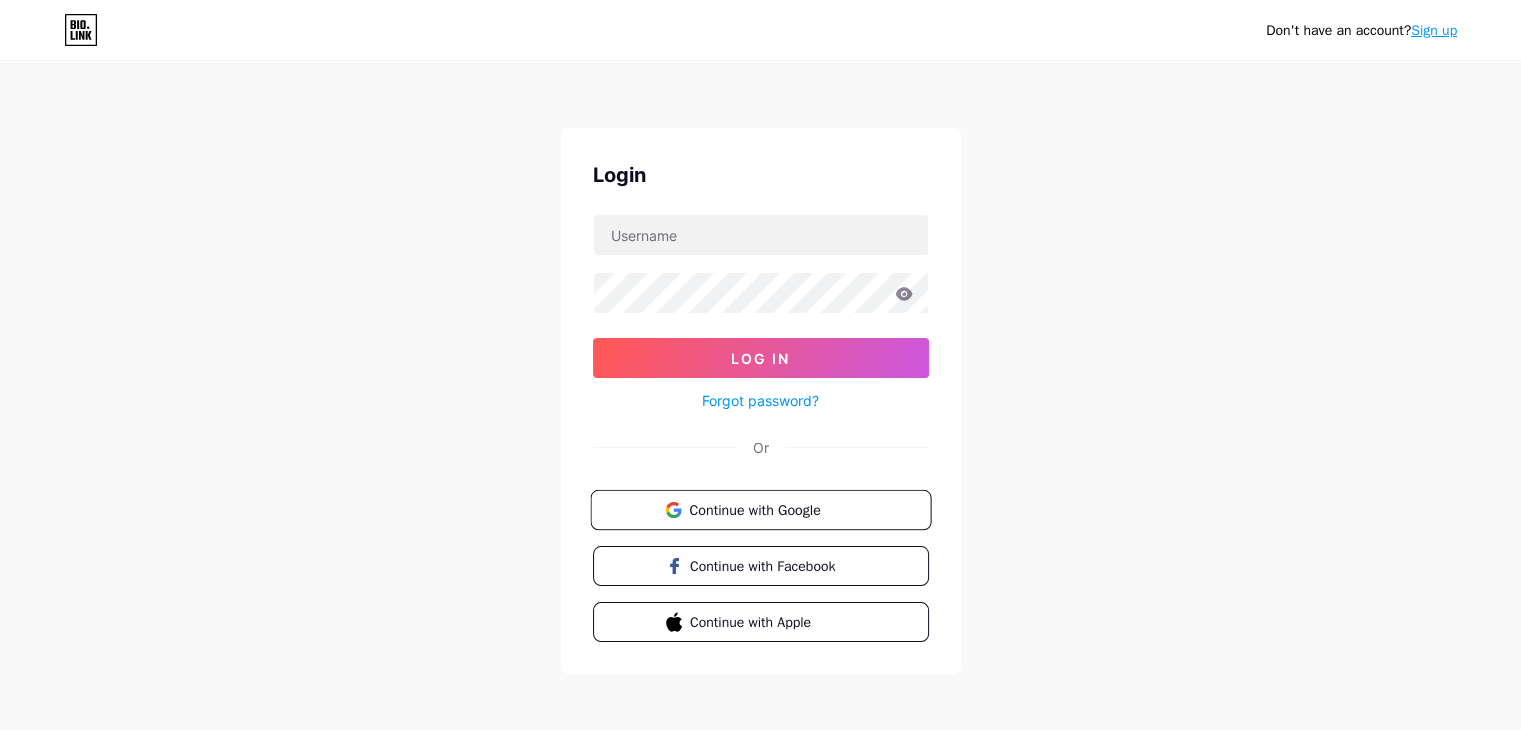 click on "Continue with Google" at bounding box center (772, 509) 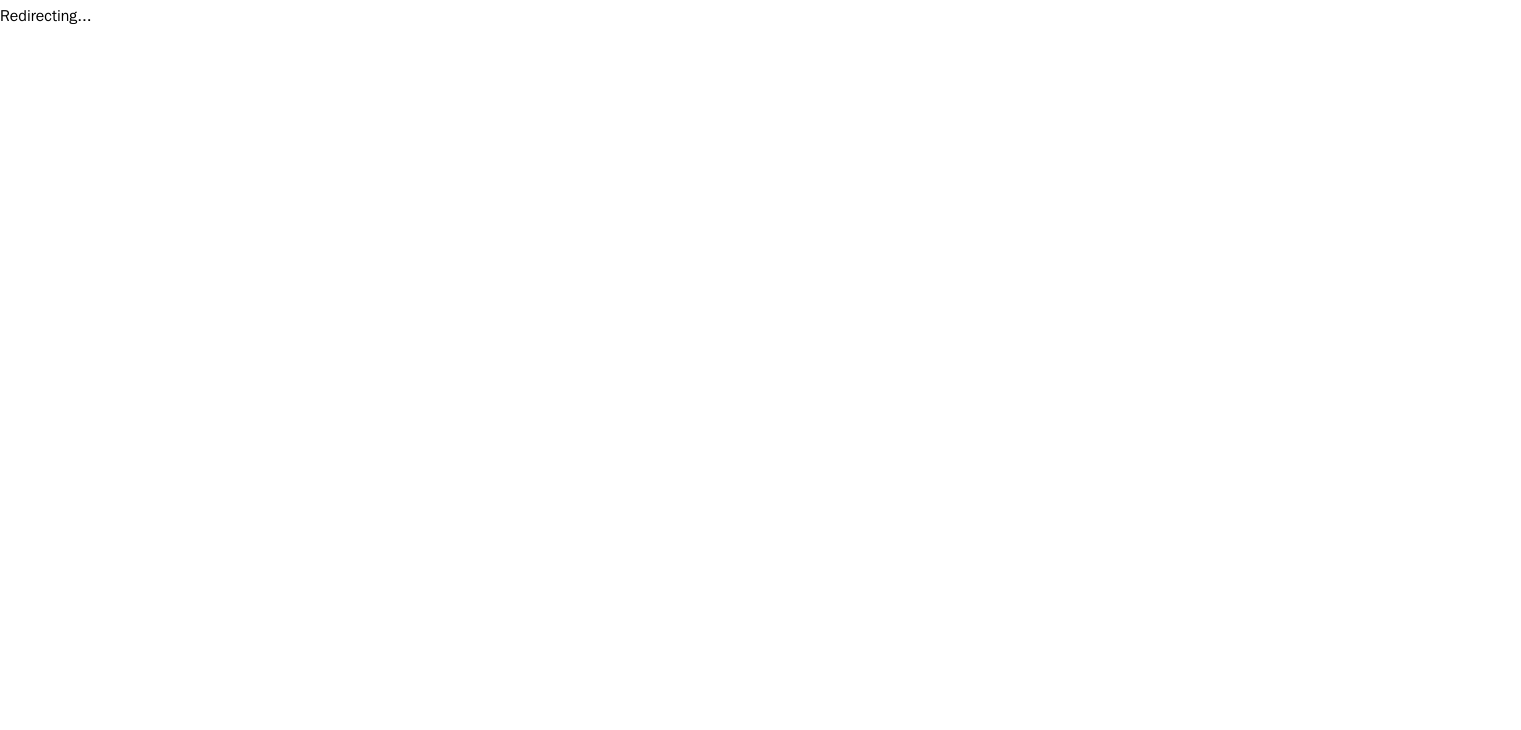 scroll, scrollTop: 0, scrollLeft: 0, axis: both 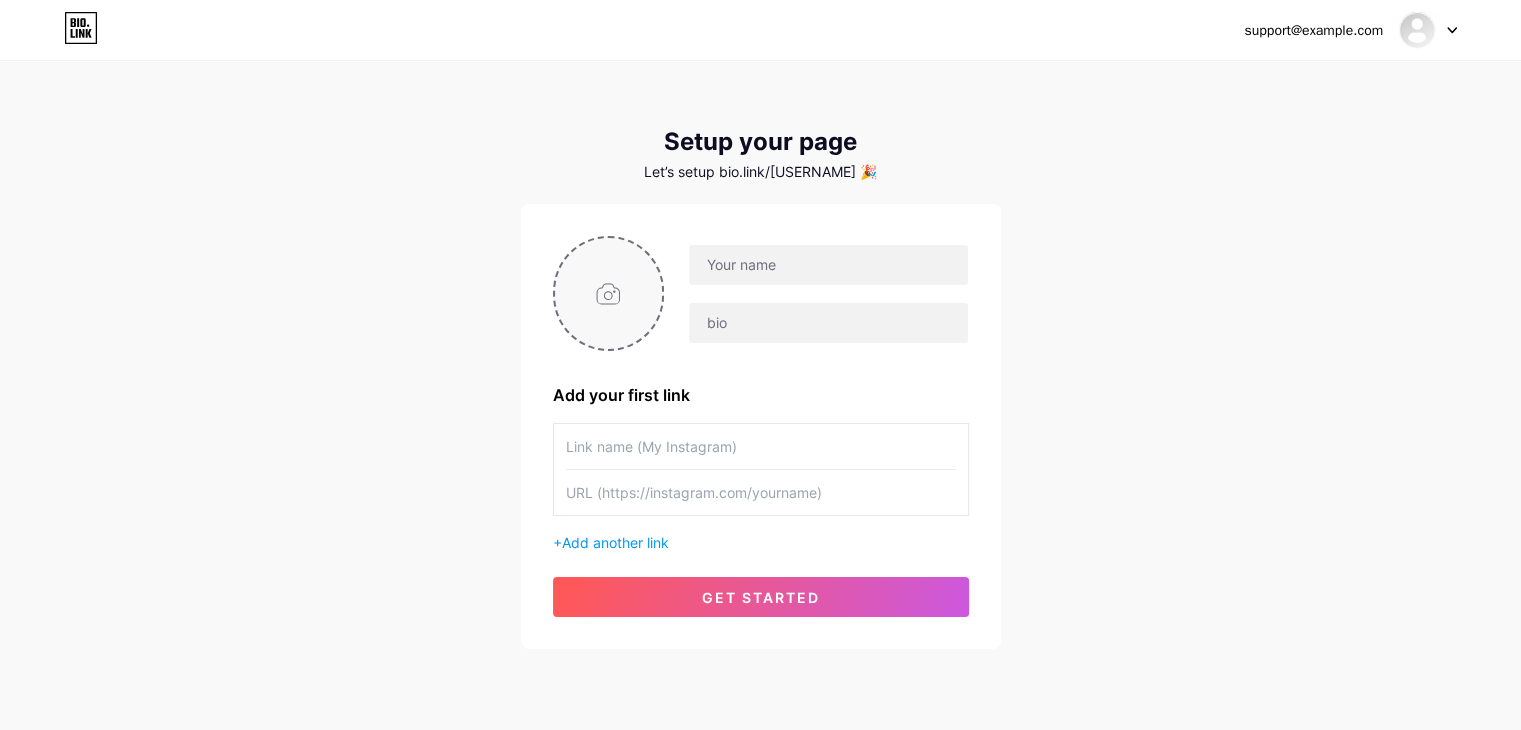 click at bounding box center (609, 293) 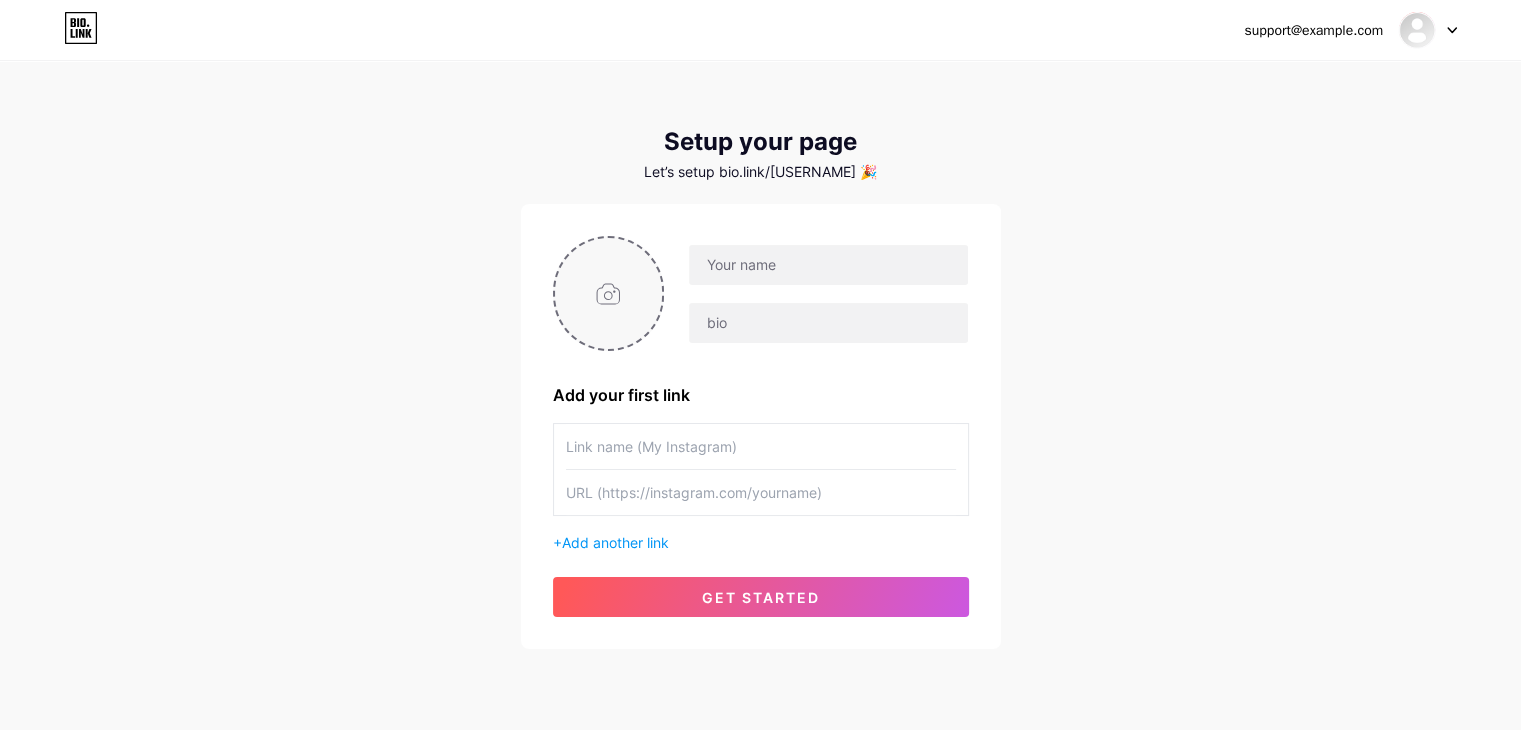 type on "C:\fakepath\[FIRST] [MIDDLE] [LAST].jpg" 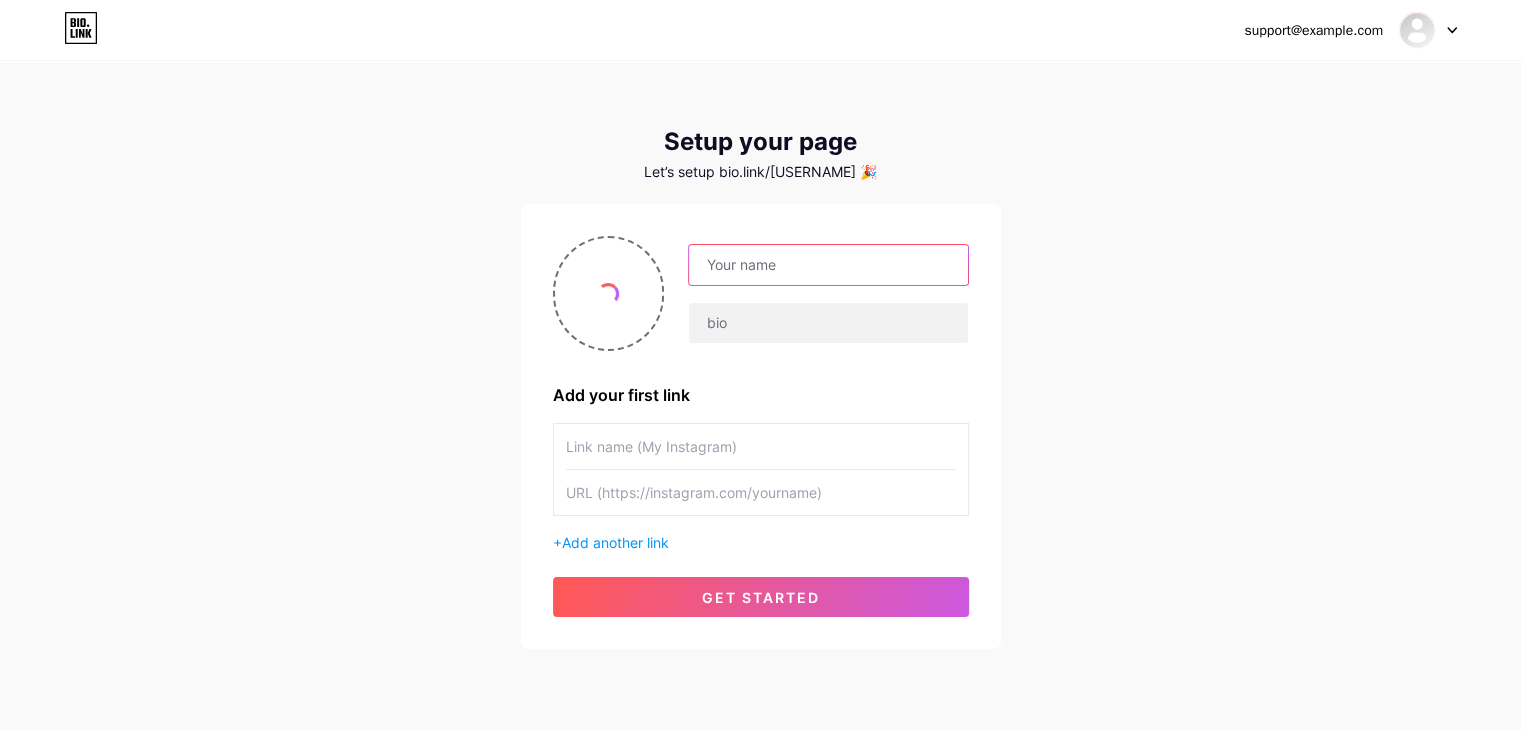 click at bounding box center (828, 265) 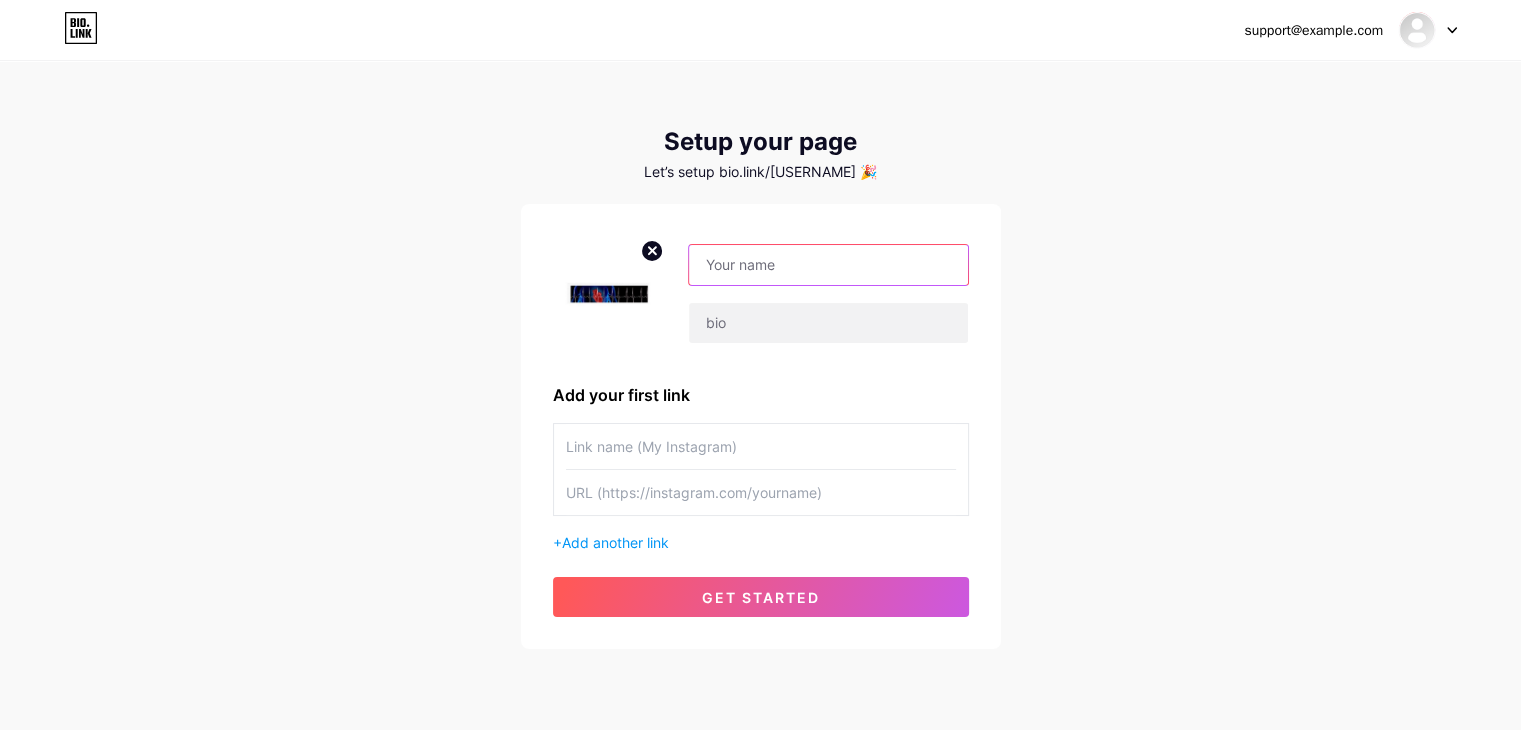 paste on "[TITLE] [FIRST] [MIDDLE] [LAST]" 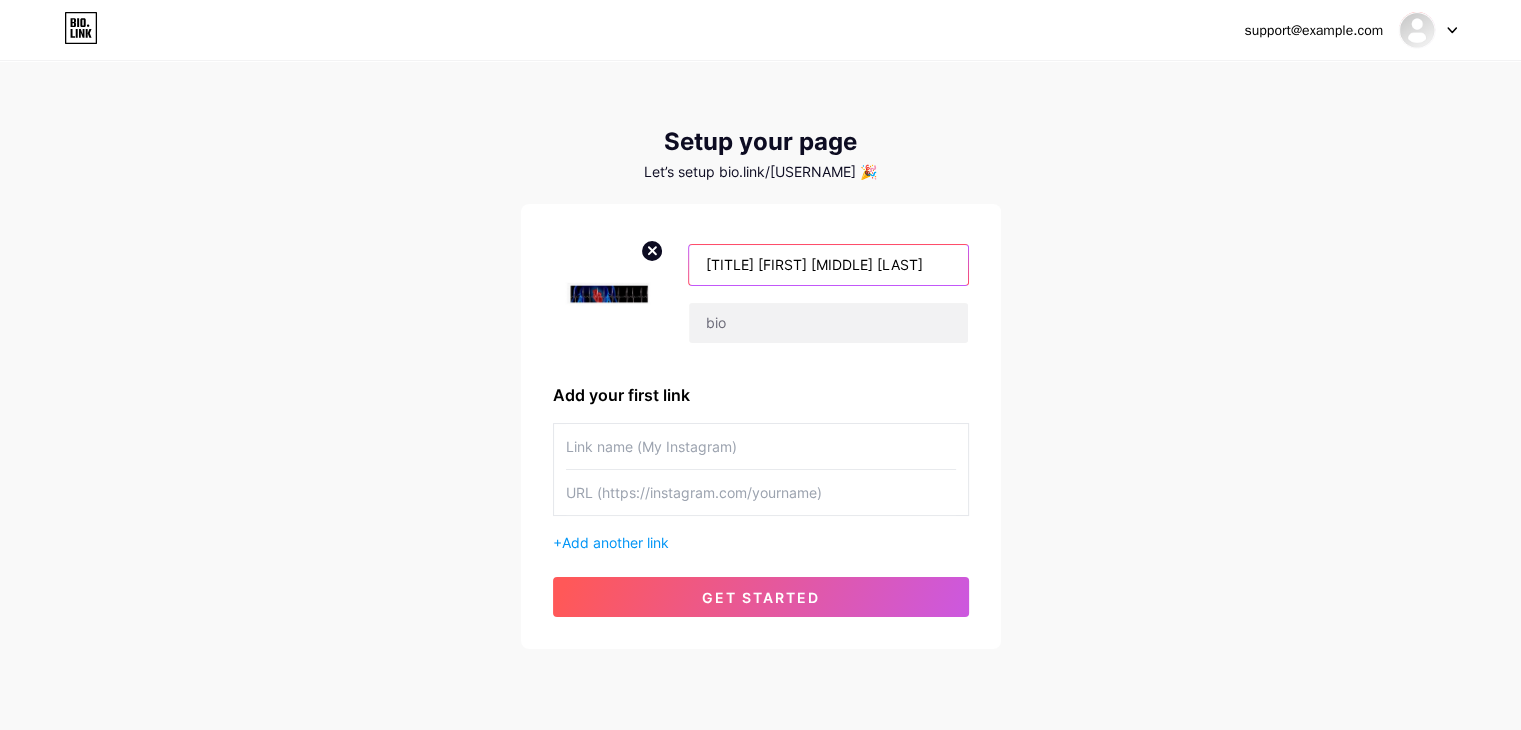 scroll, scrollTop: 63, scrollLeft: 0, axis: vertical 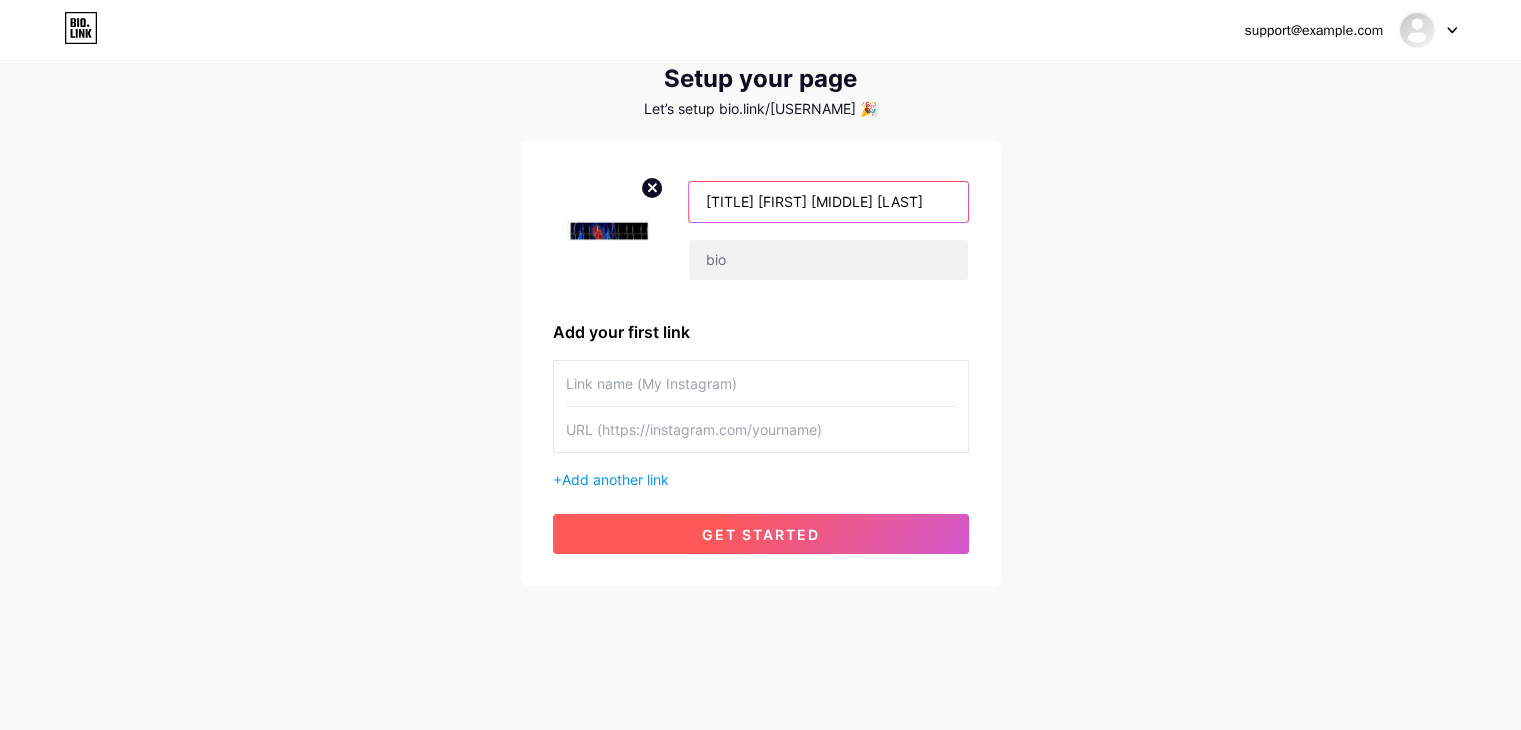 type on "[TITLE] [FIRST] [MIDDLE] [LAST]" 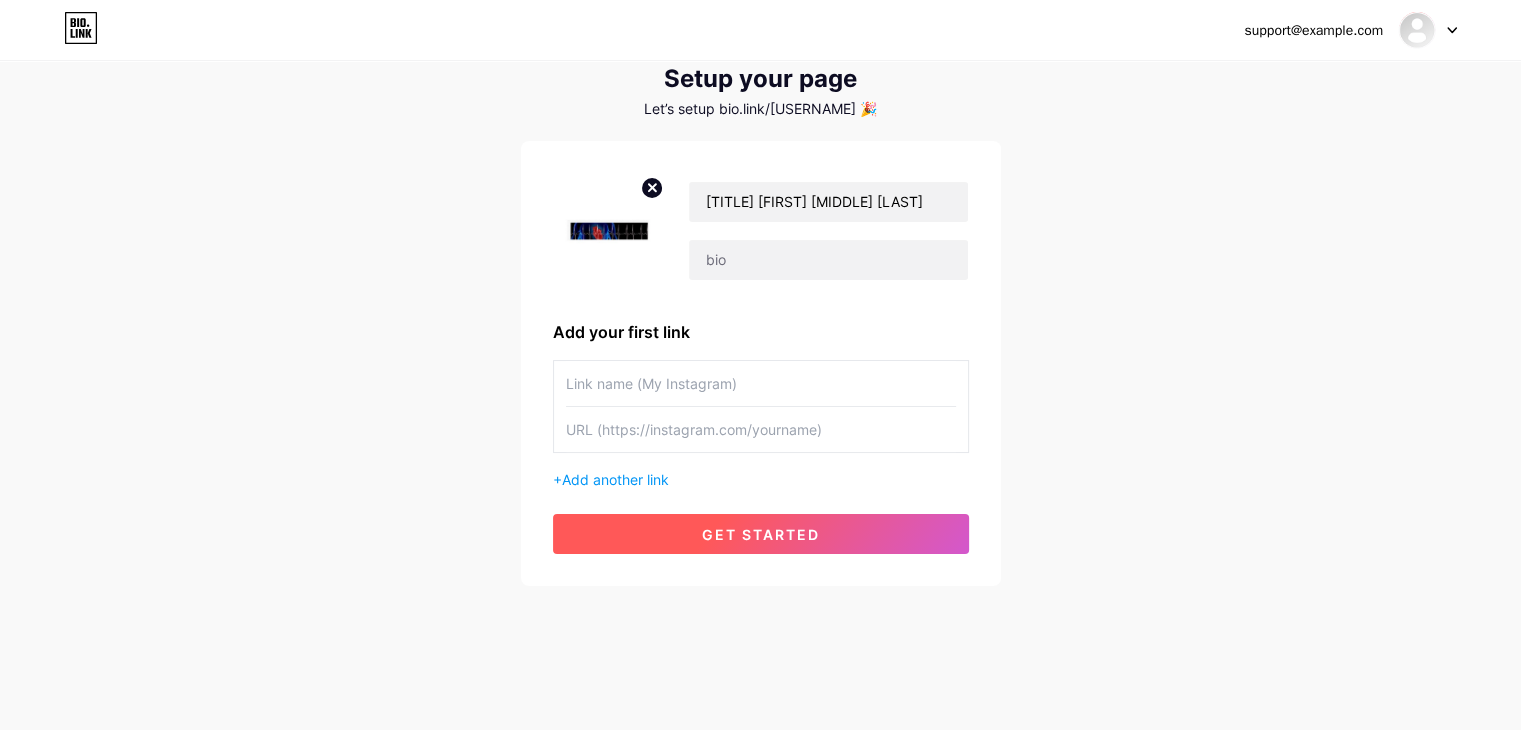 click on "get started" at bounding box center (761, 534) 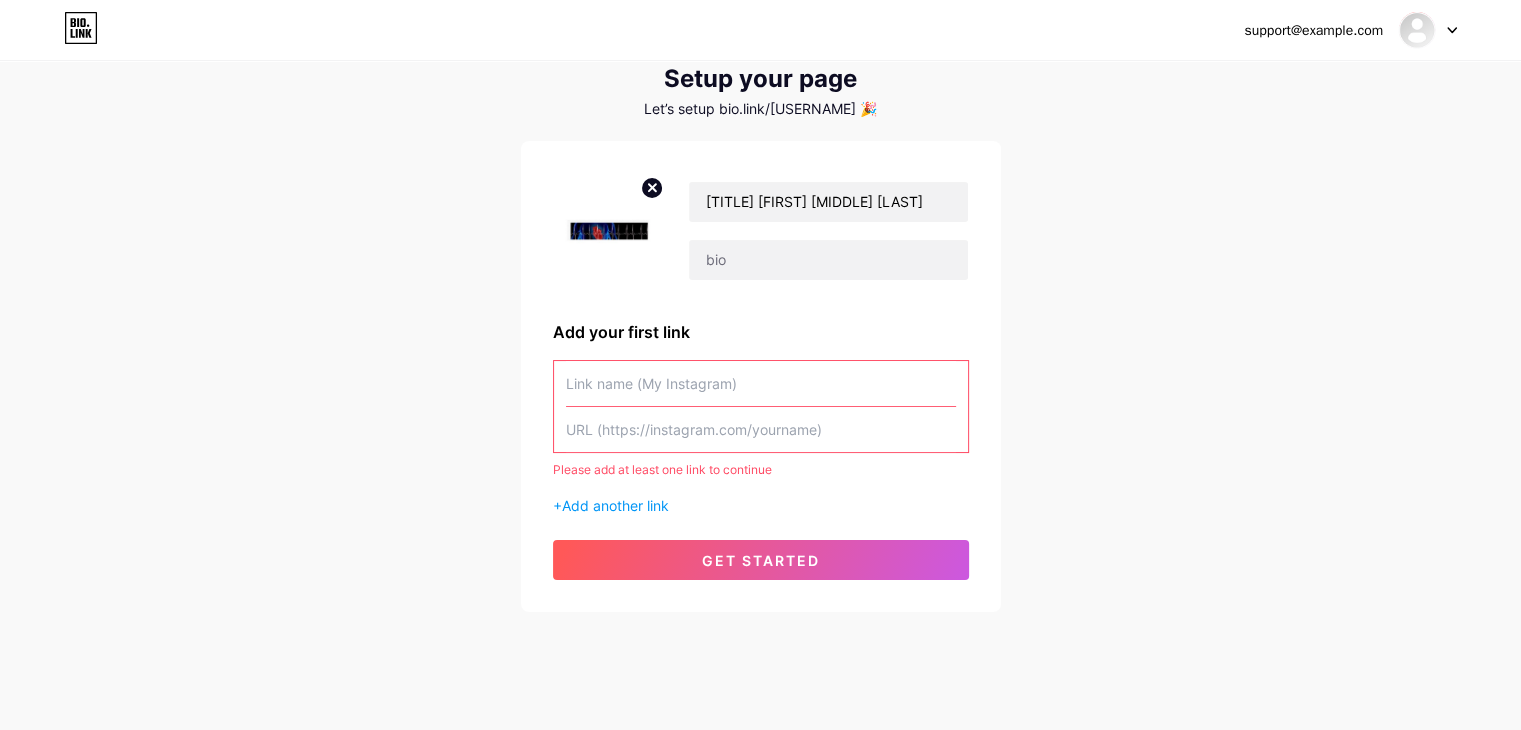 click at bounding box center (761, 429) 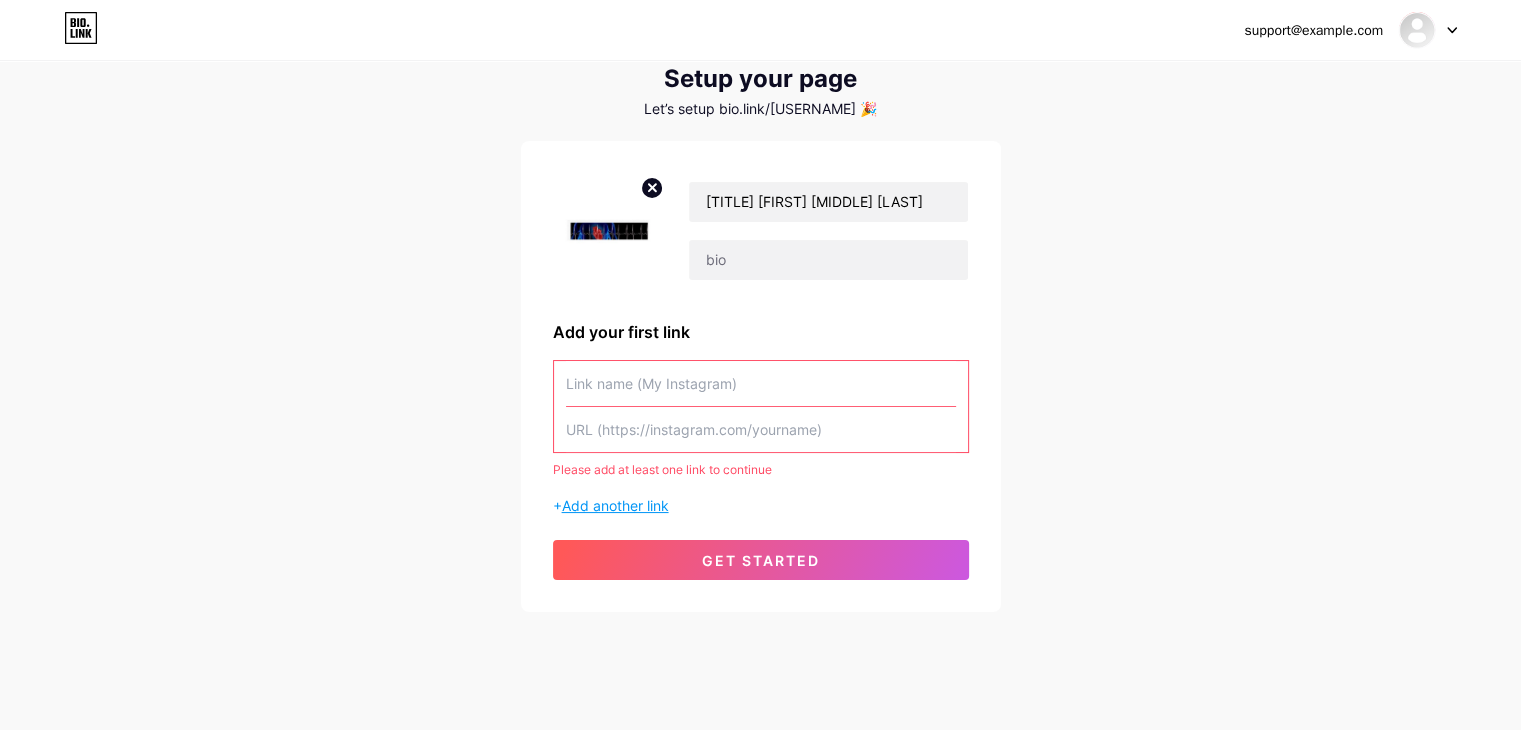 click on "Add another link" at bounding box center [615, 505] 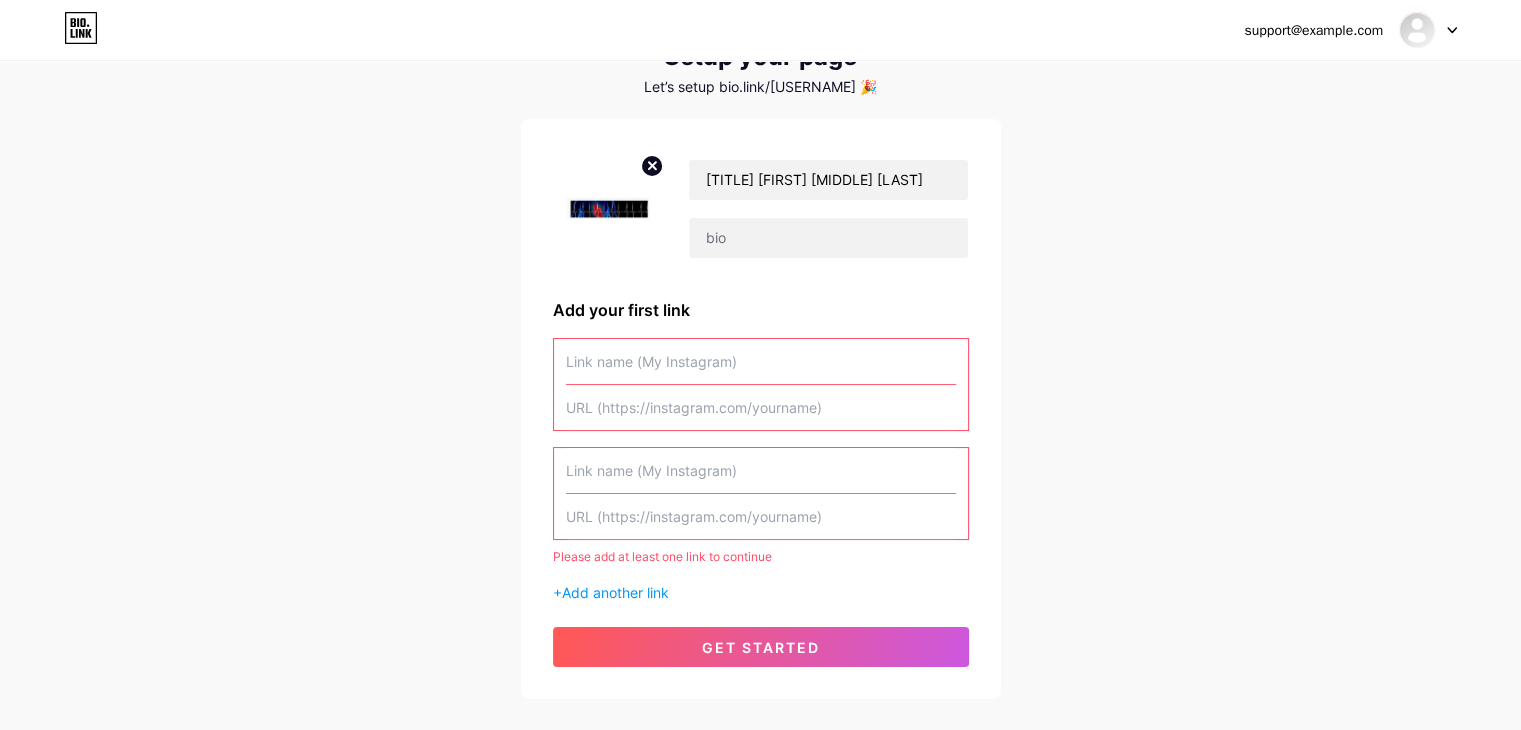 scroll, scrollTop: 0, scrollLeft: 0, axis: both 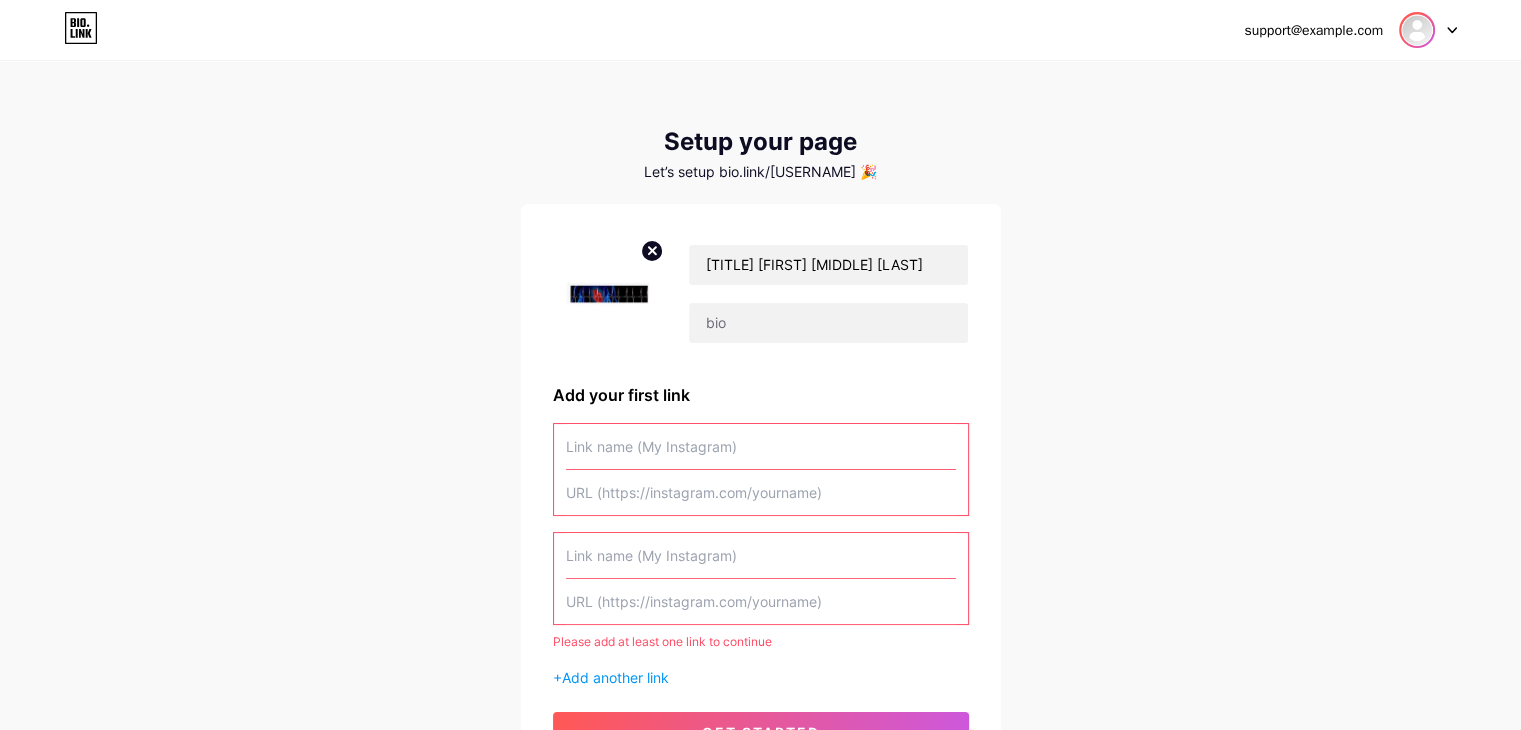 click at bounding box center (1417, 30) 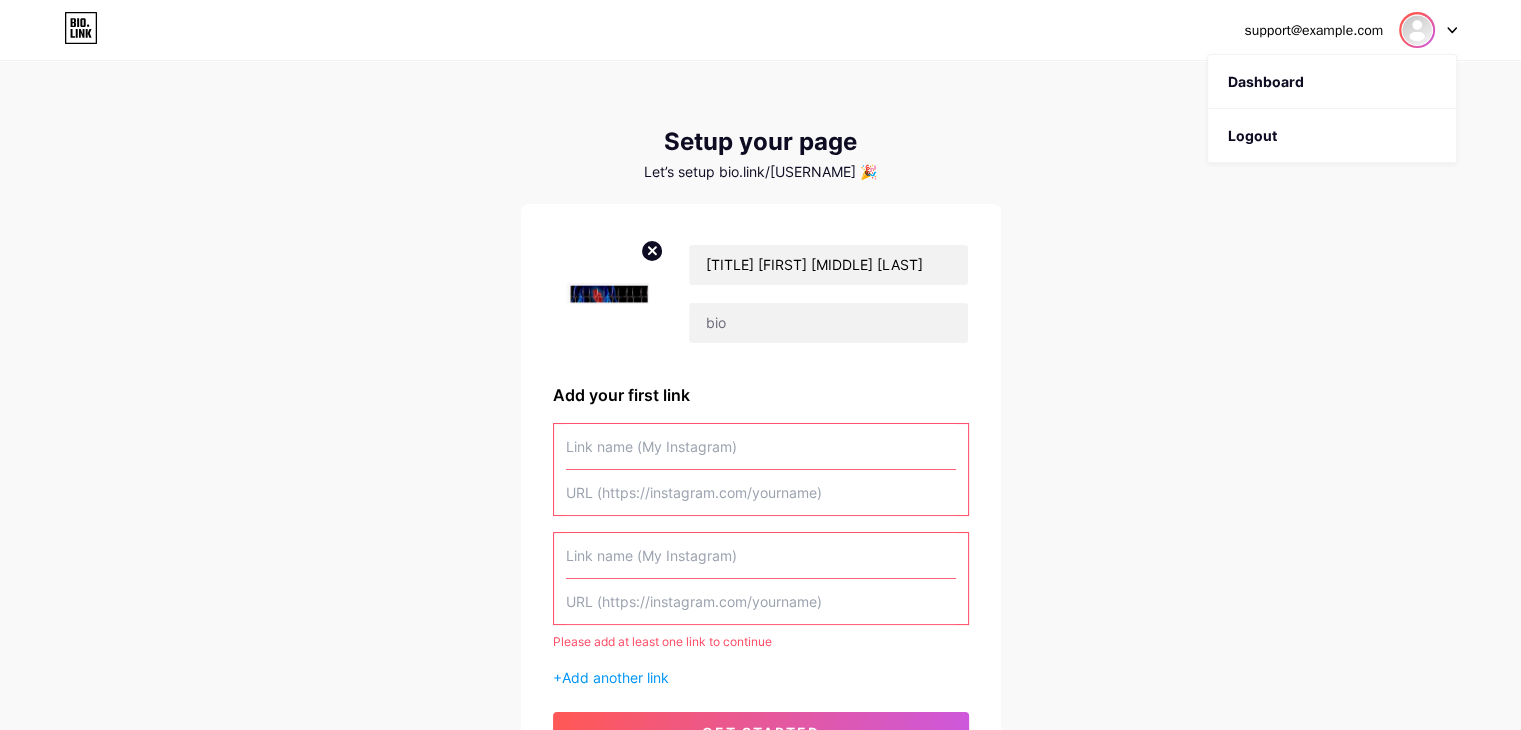 click at bounding box center [1417, 30] 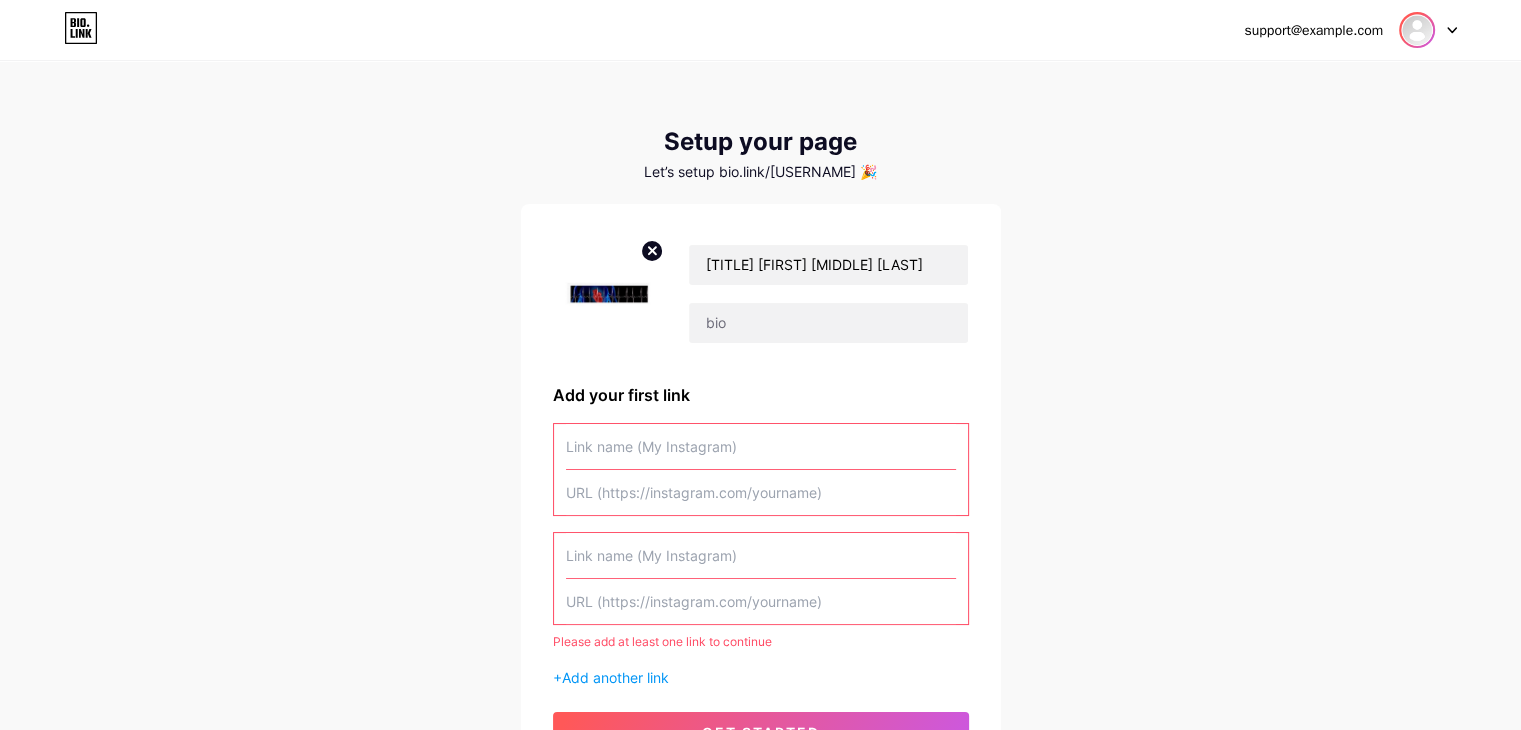 click at bounding box center (1417, 30) 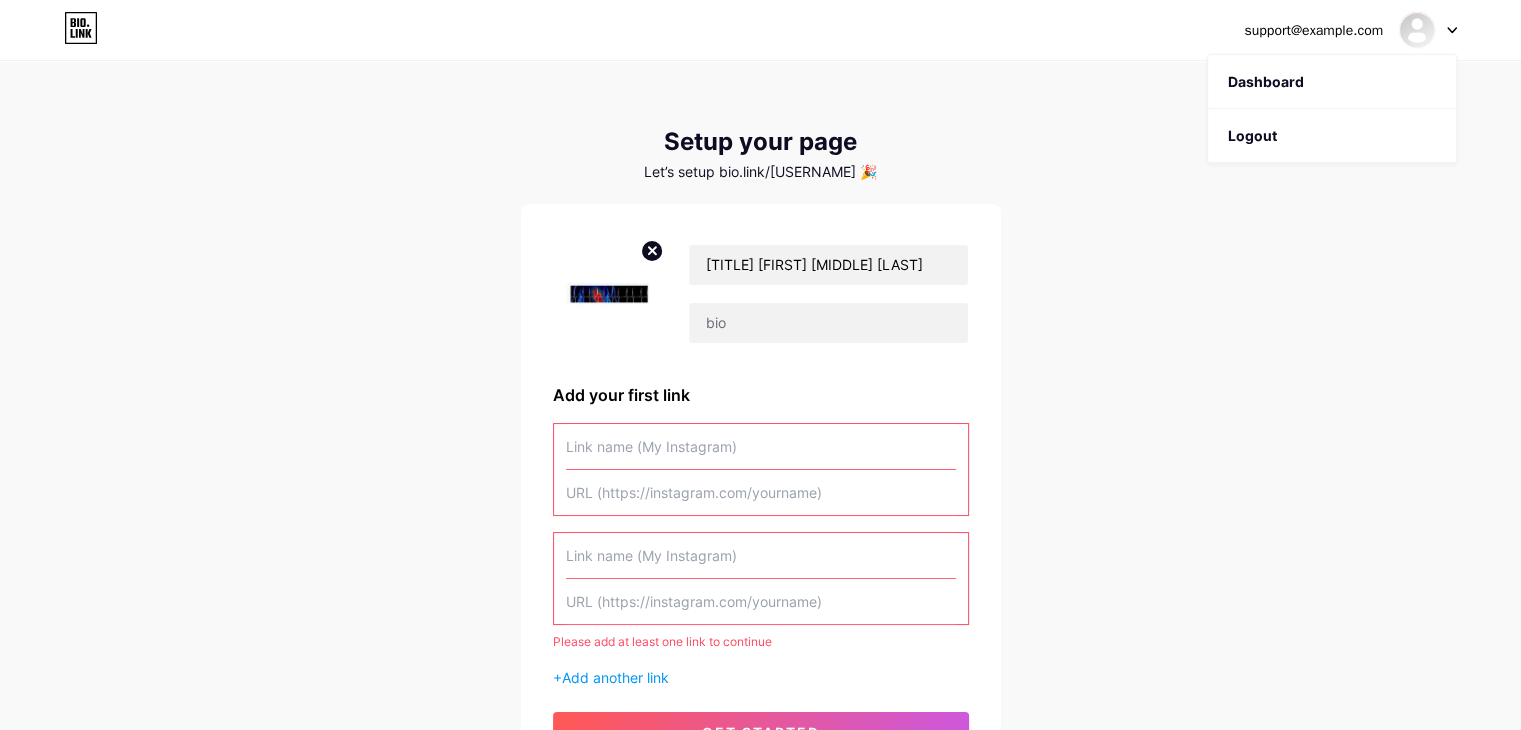 click 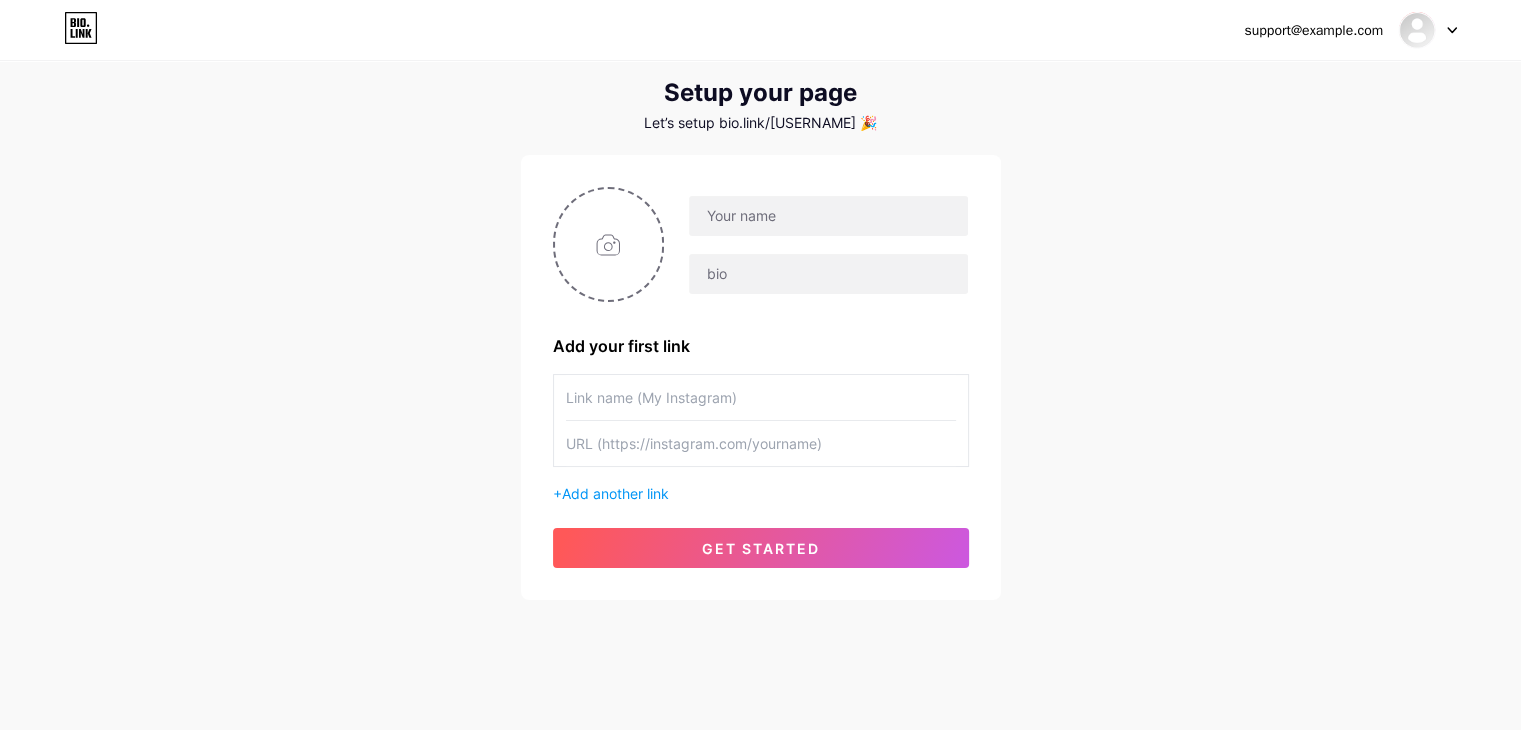 scroll, scrollTop: 63, scrollLeft: 0, axis: vertical 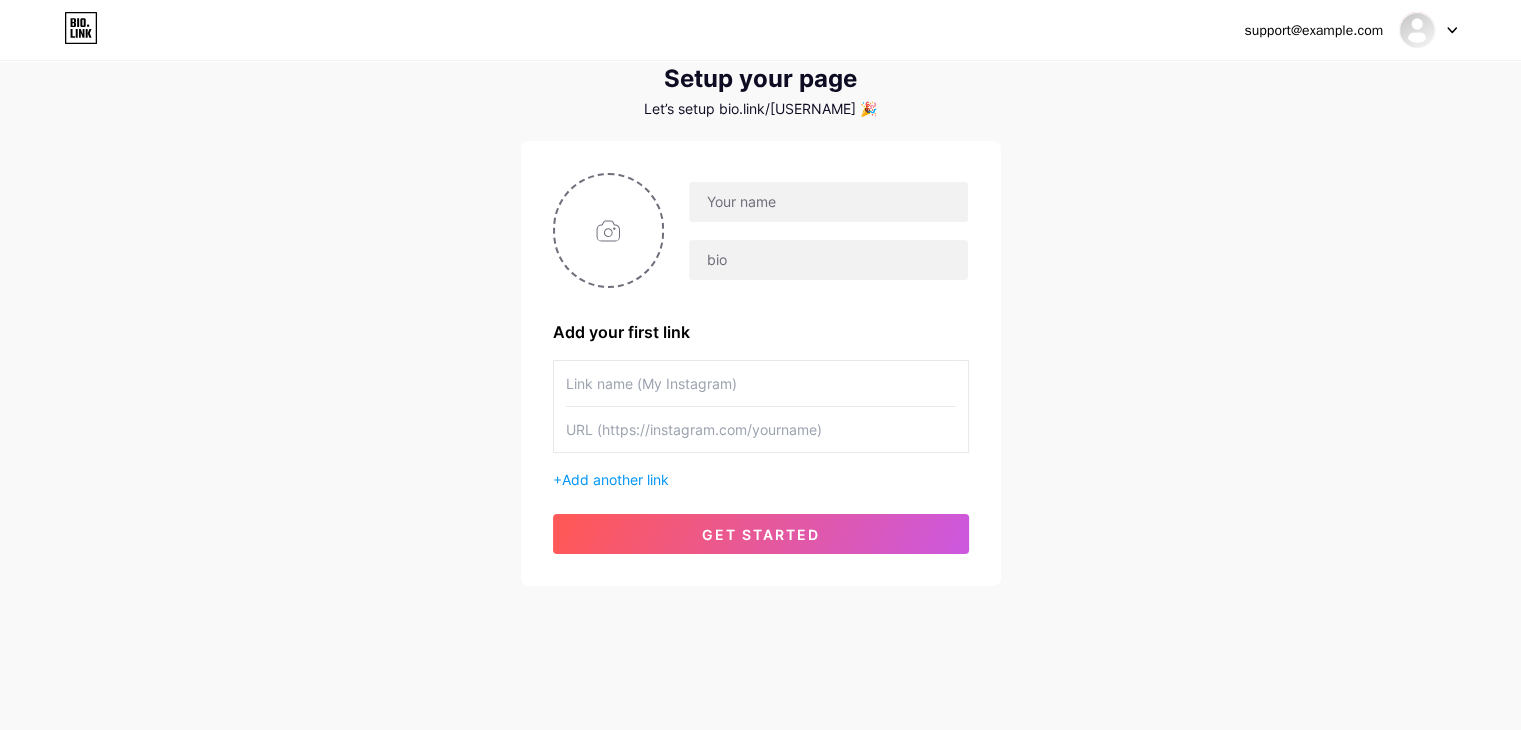 click at bounding box center [761, 429] 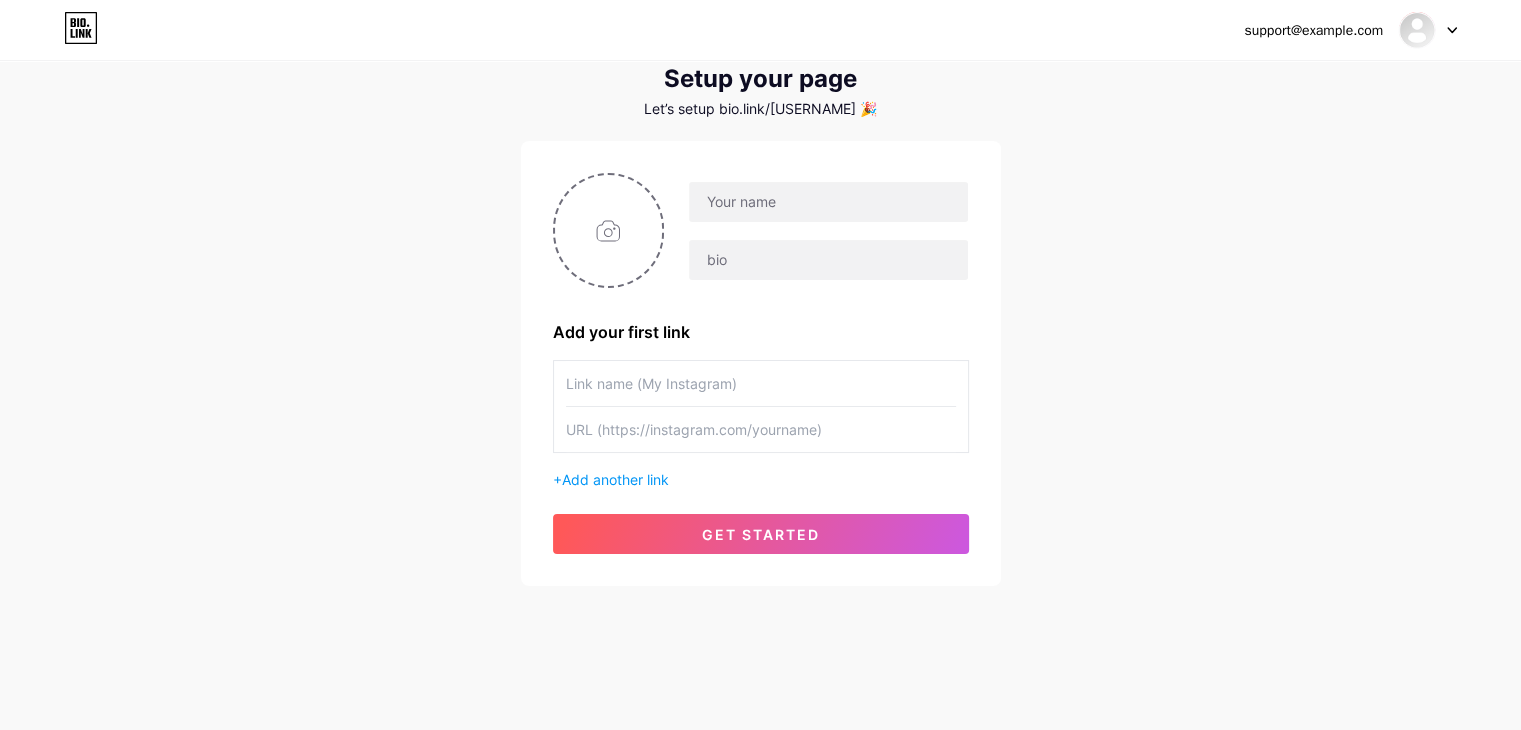 click at bounding box center [761, 383] 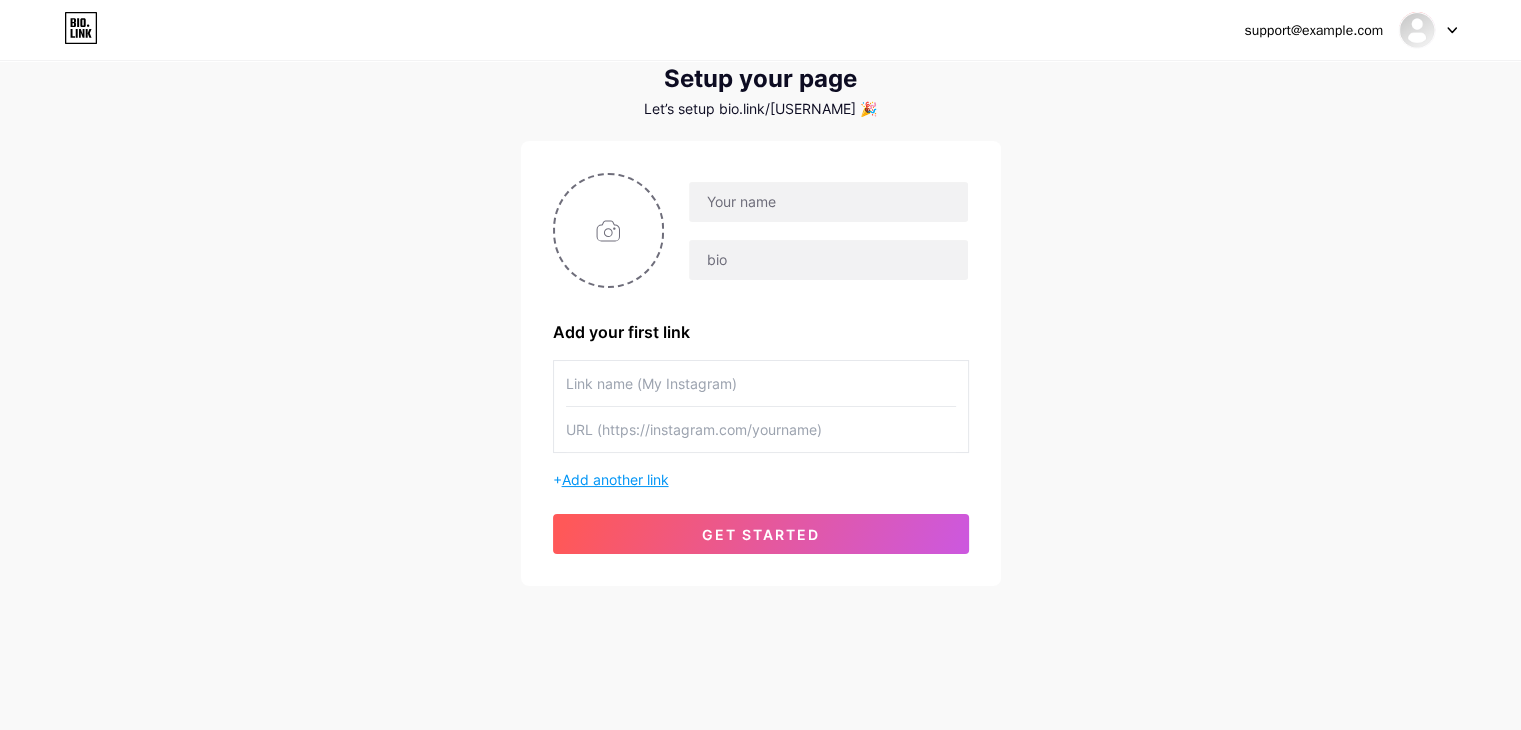 click on "Add another link" at bounding box center (615, 479) 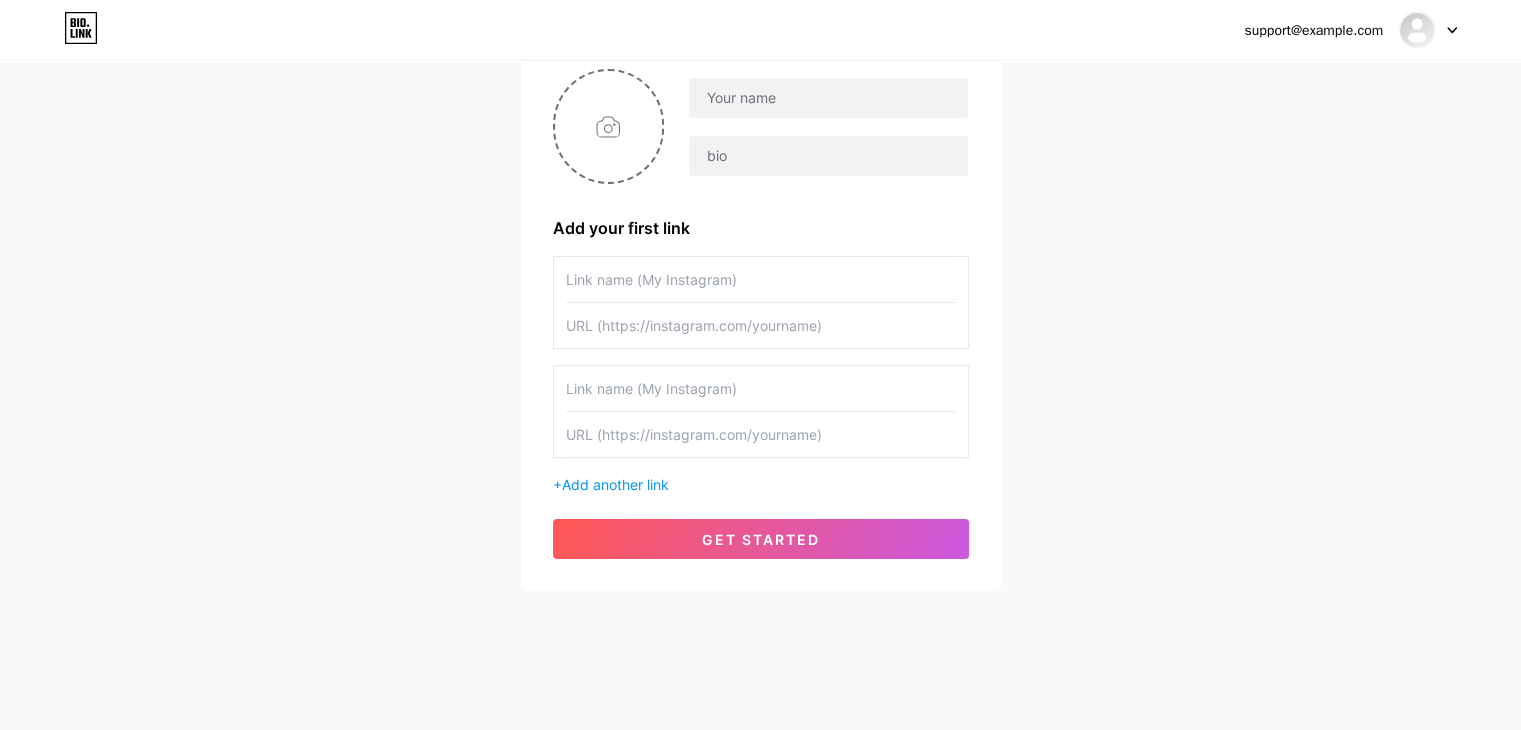 scroll, scrollTop: 171, scrollLeft: 0, axis: vertical 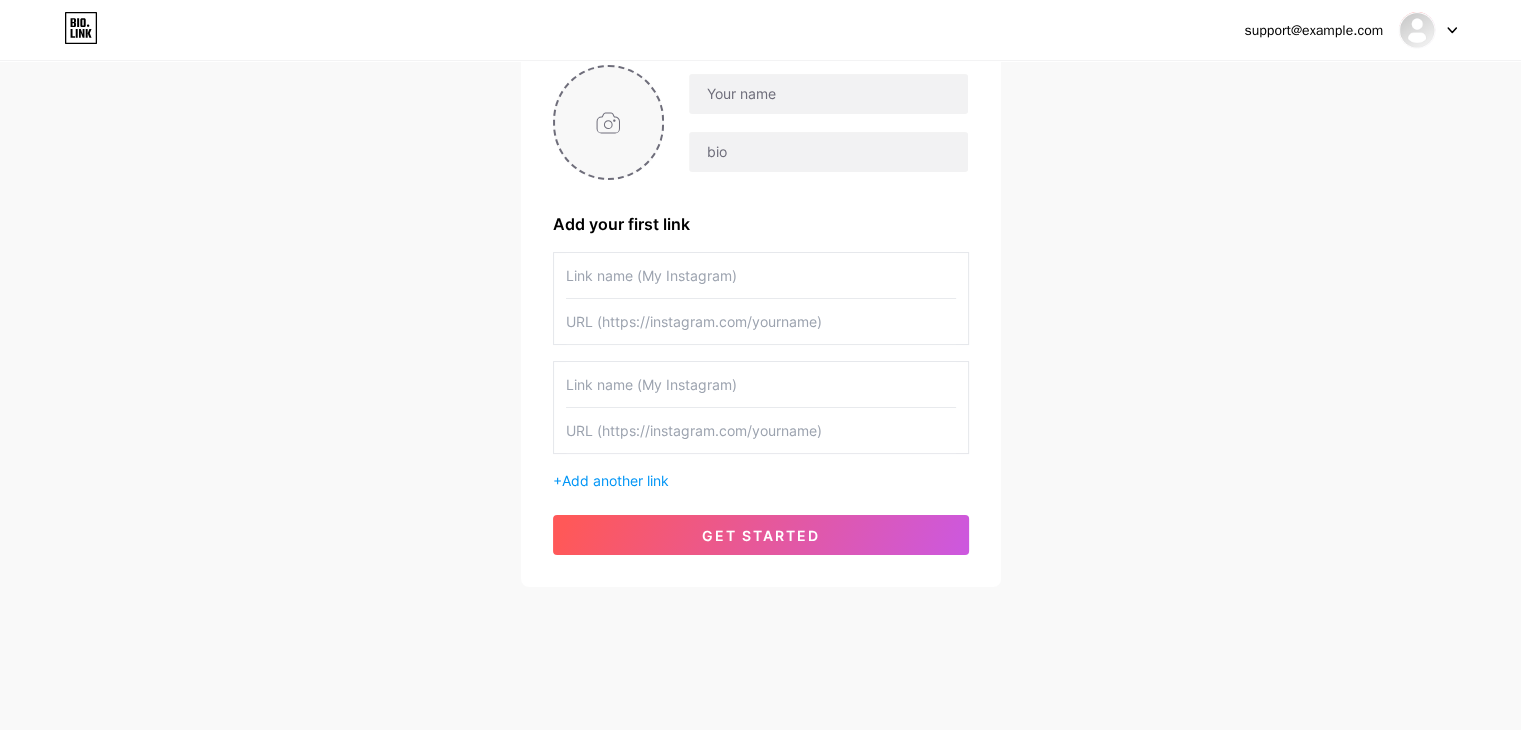 click at bounding box center (609, 122) 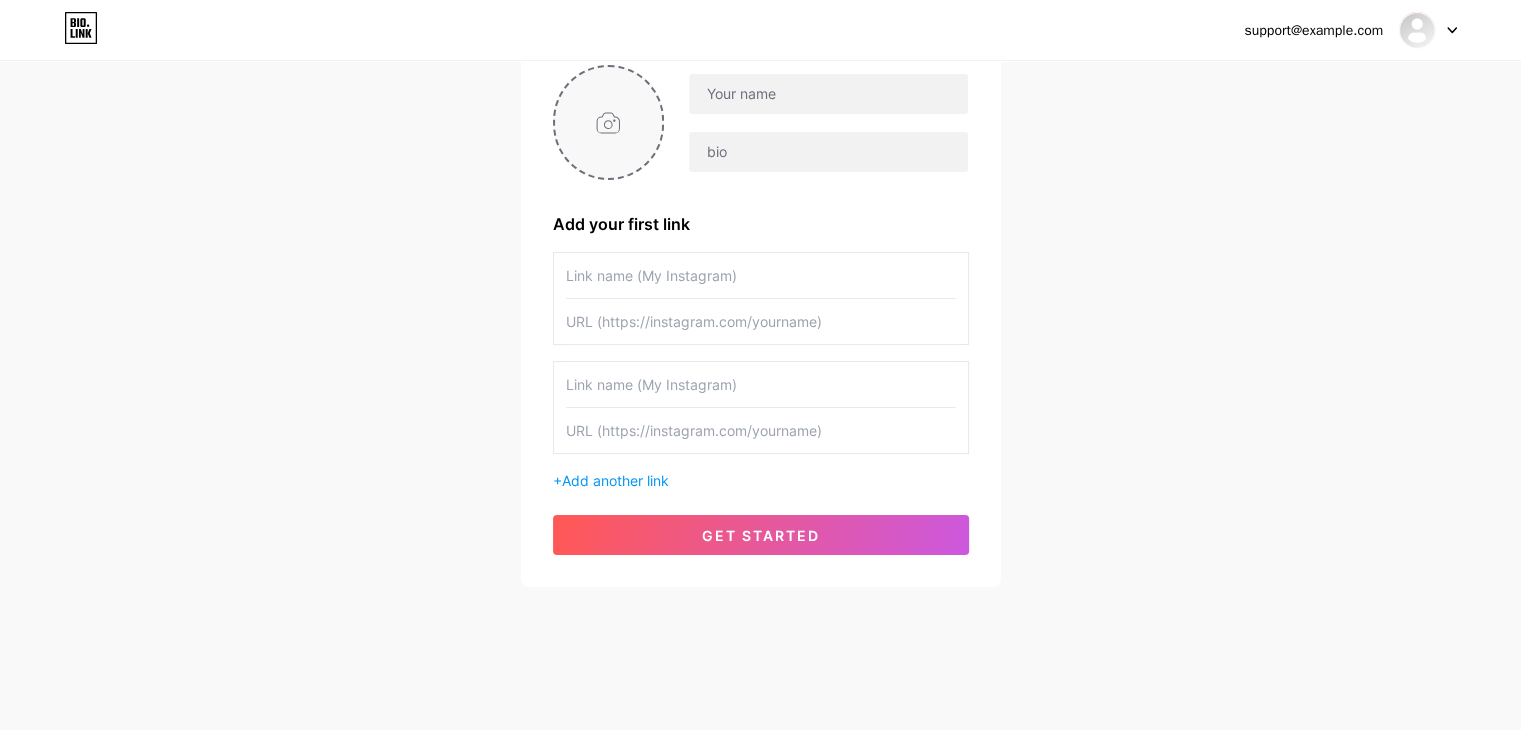 type on "C:\fakepath\[FIRST] [MIDDLE] [LAST] (1).jpg" 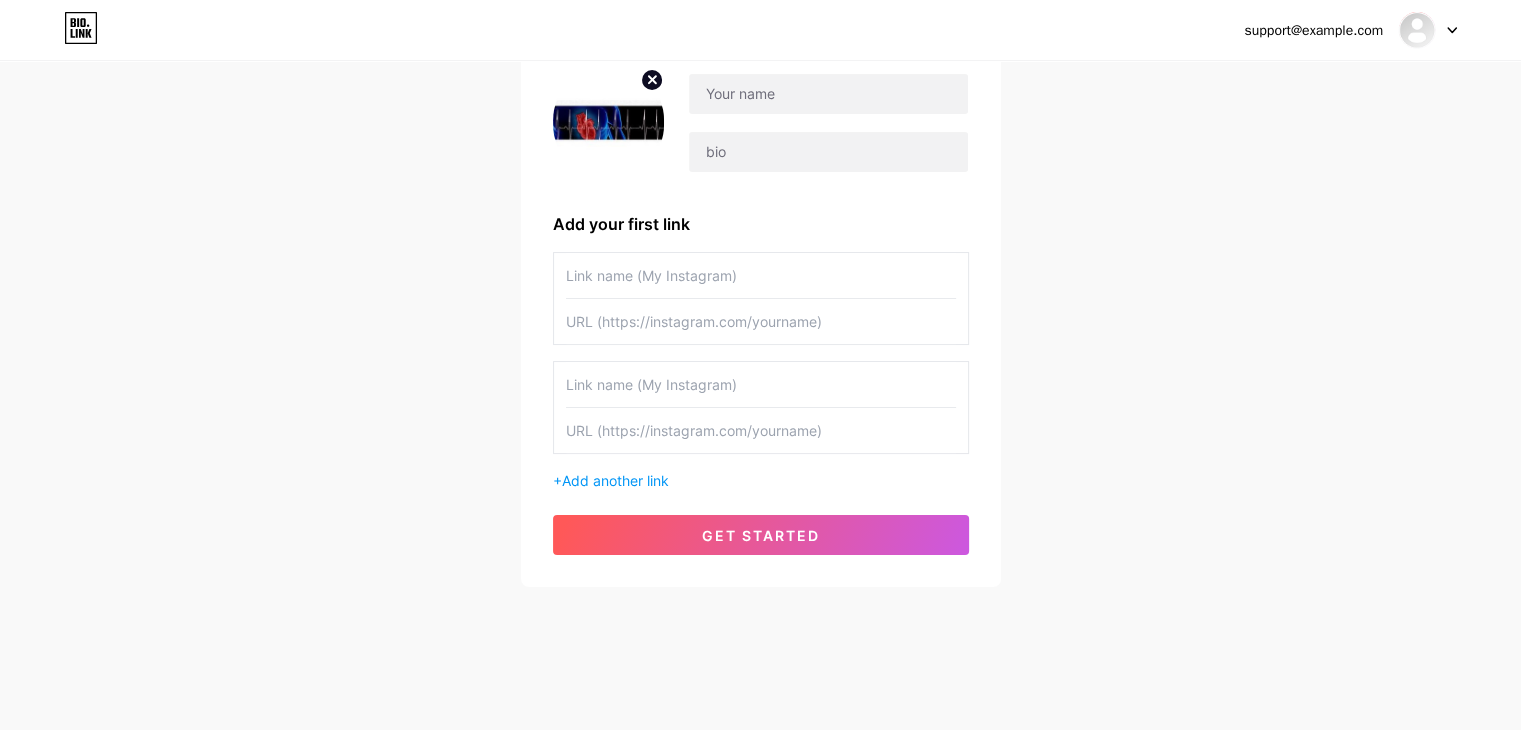 click 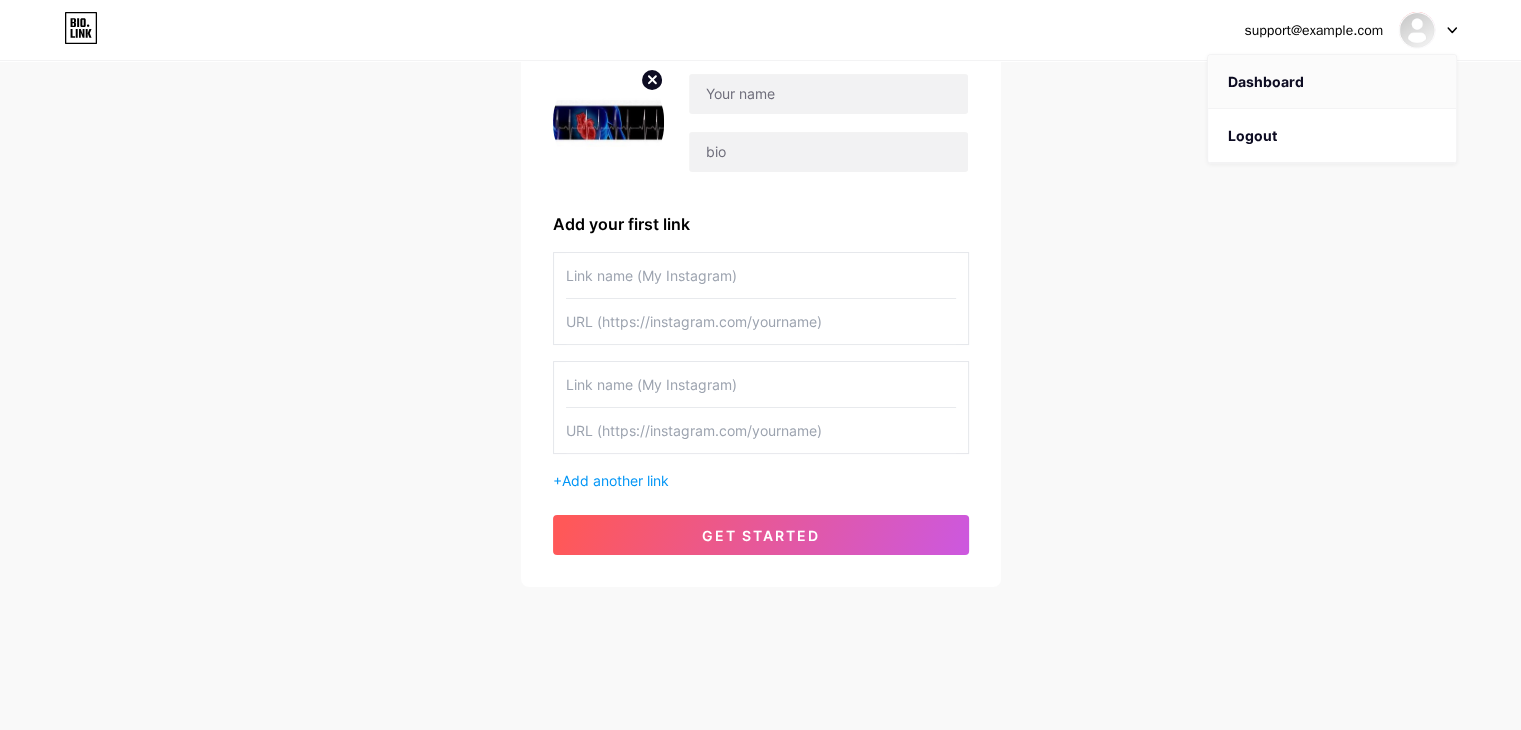 click on "Dashboard" at bounding box center (1332, 82) 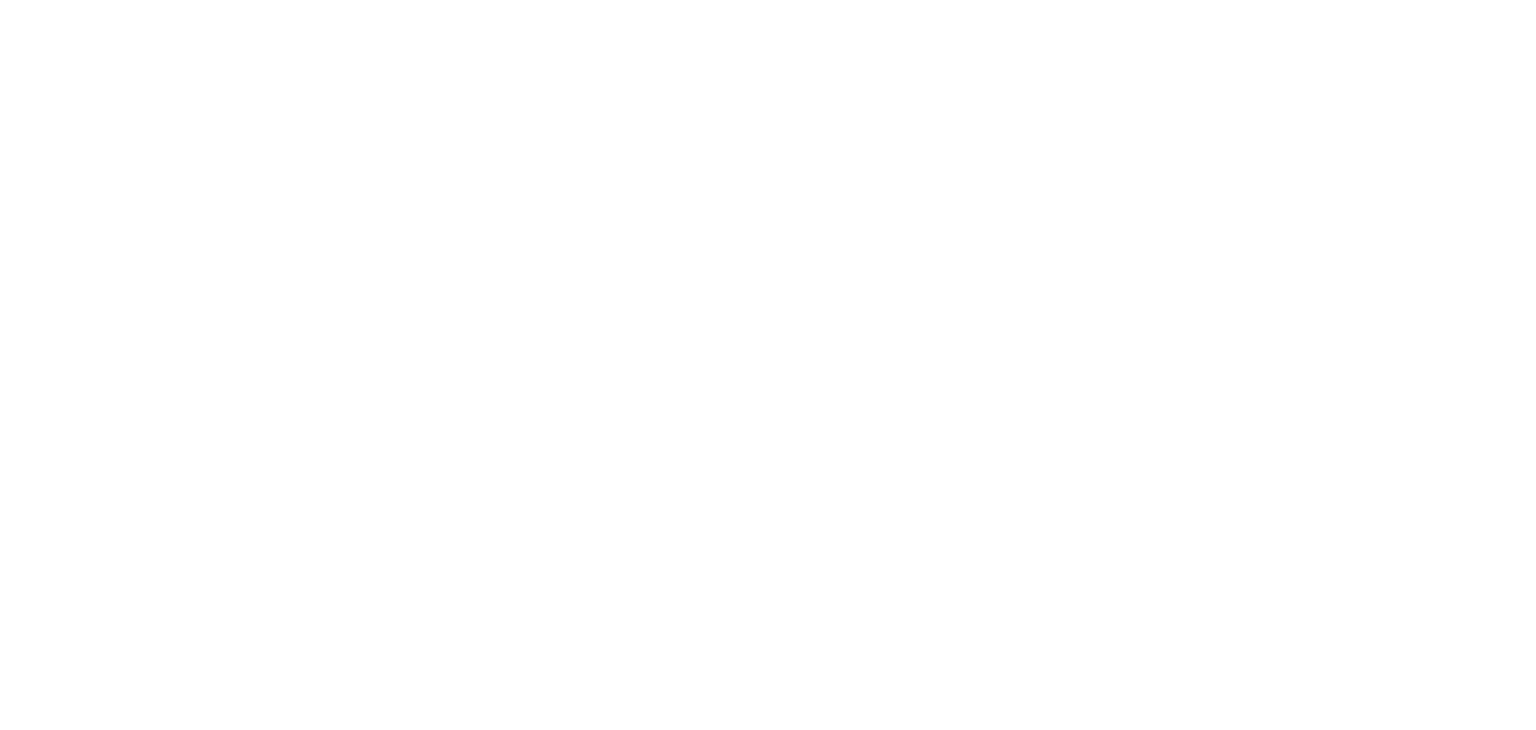 scroll, scrollTop: 0, scrollLeft: 0, axis: both 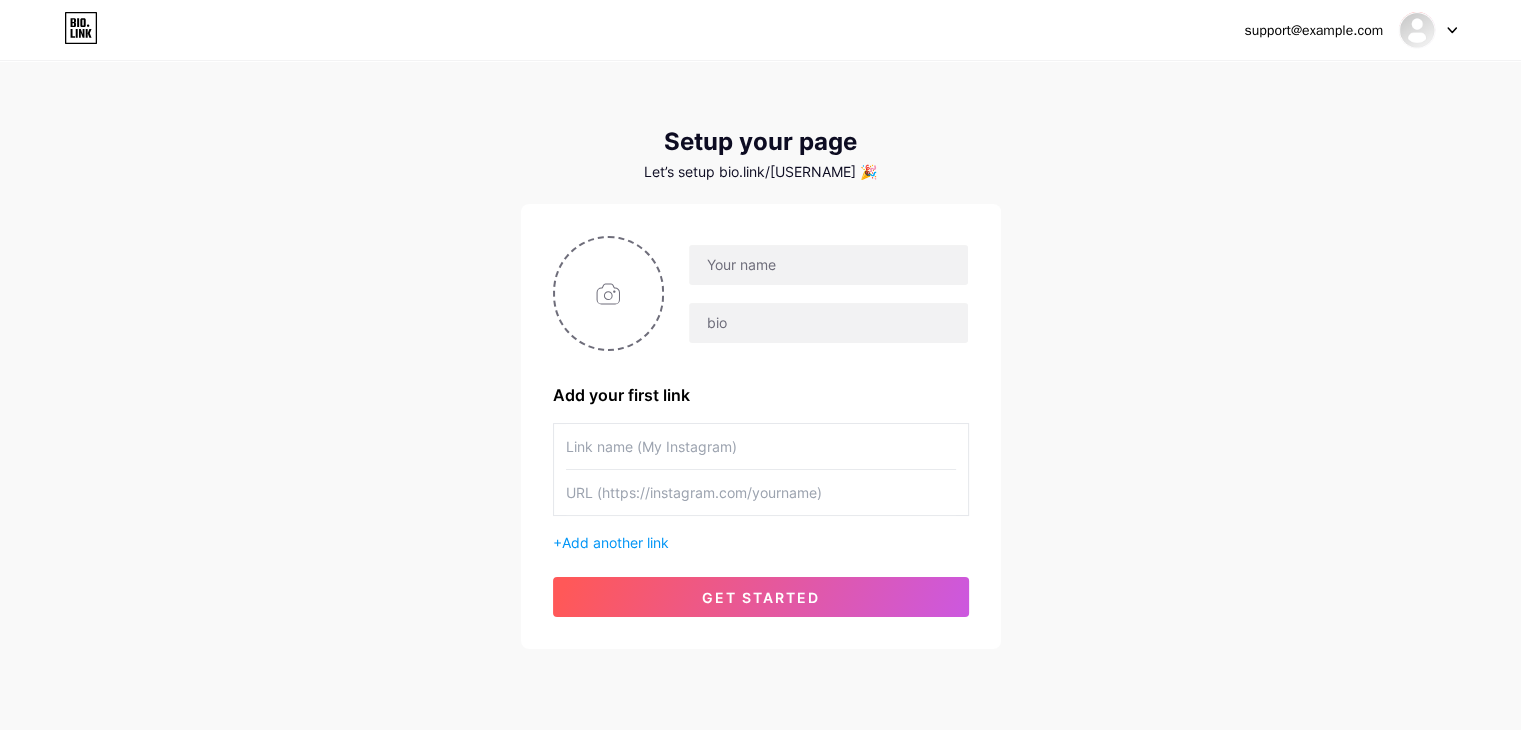 click on "Setup your page   Let’s setup bio.link/[USERNAME] 🎉" at bounding box center (761, 154) 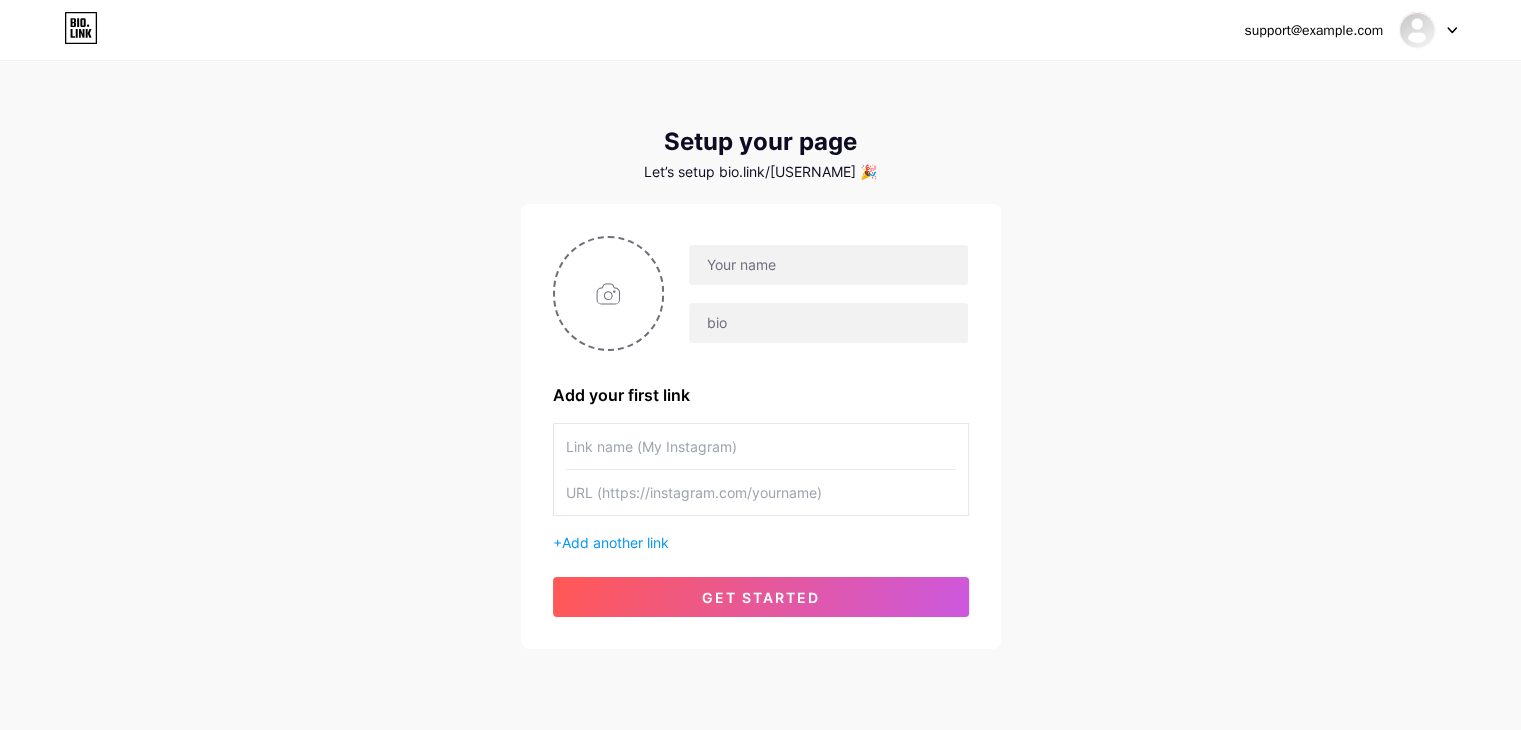click on "Let’s setup bio.link/[USERNAME] 🎉" at bounding box center [761, 172] 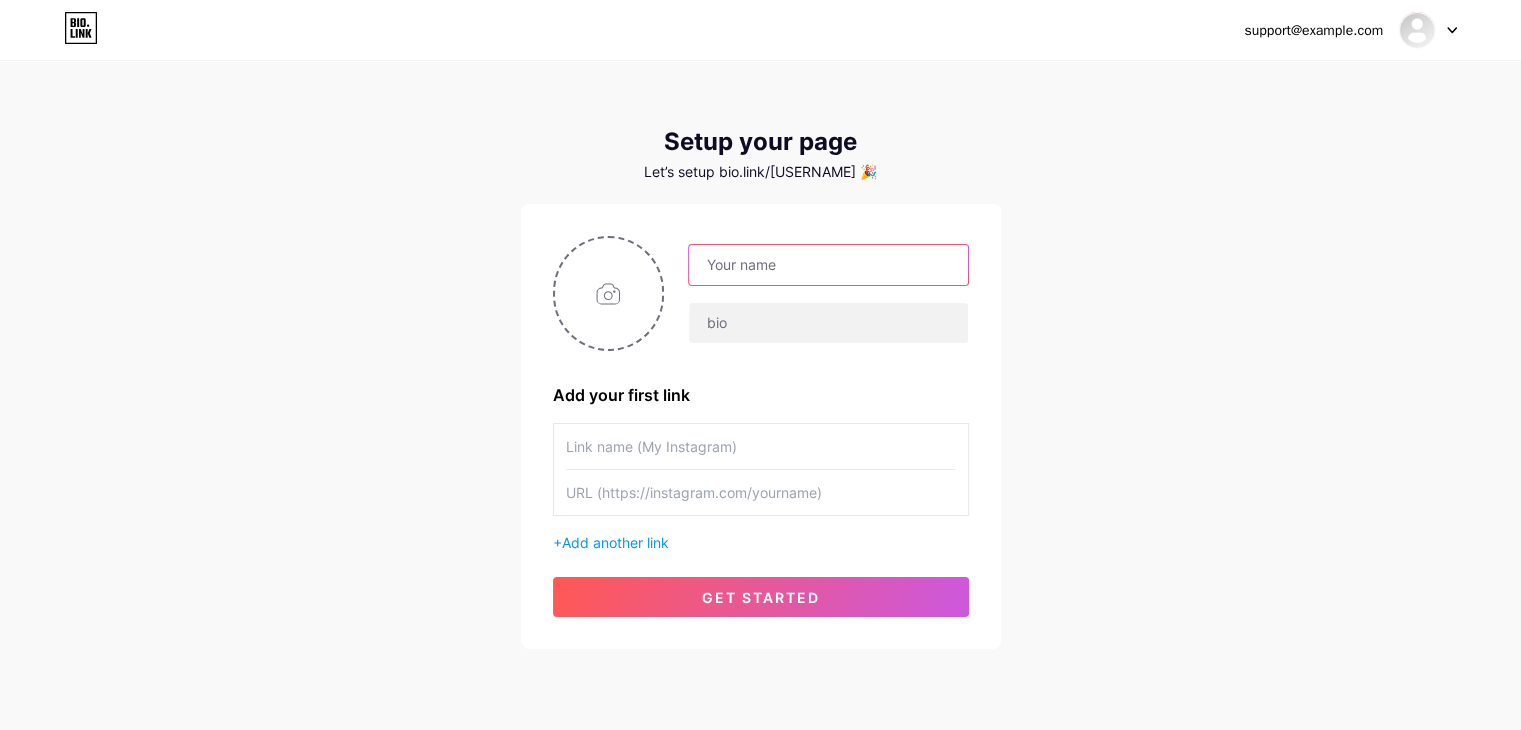click at bounding box center (828, 265) 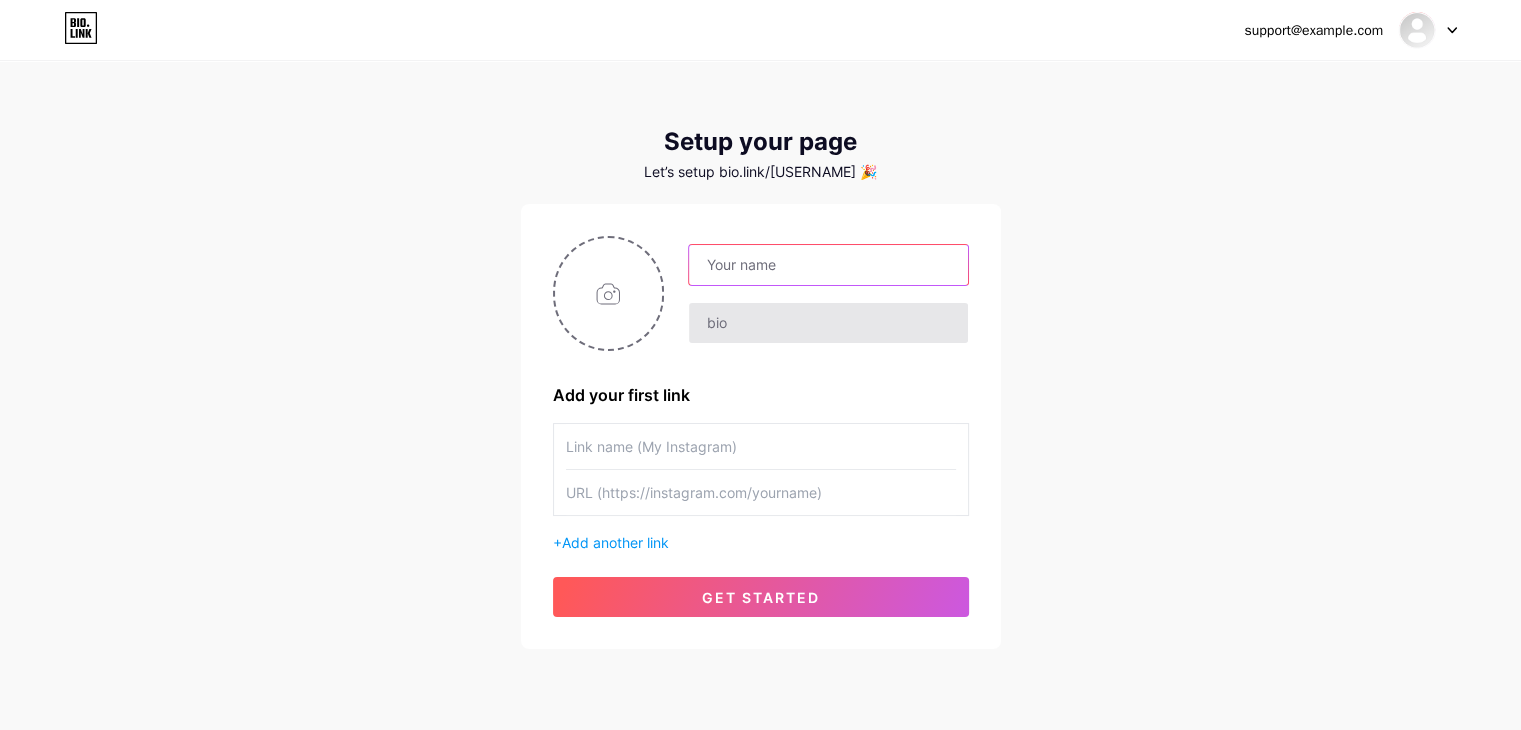 type on "heartrhythmcare" 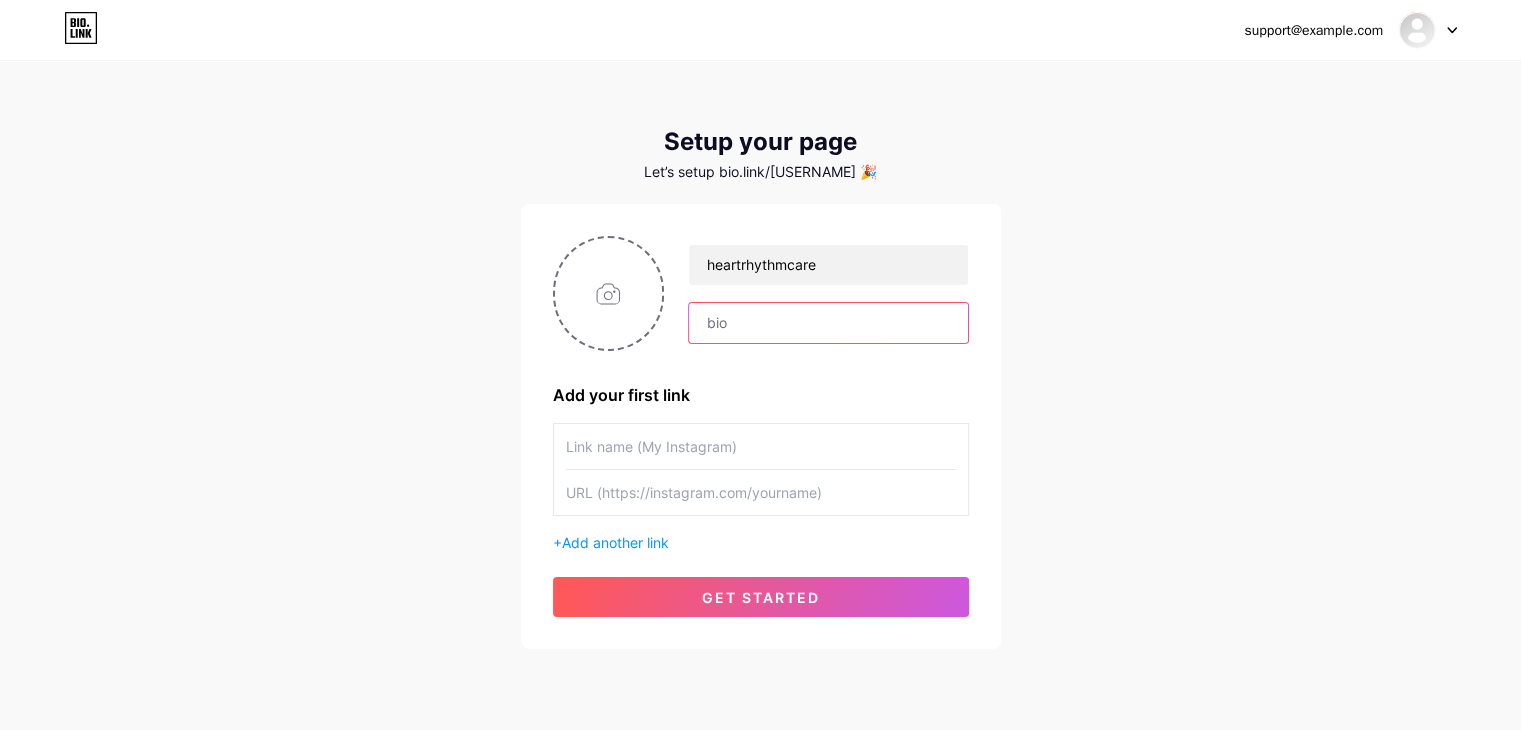 click at bounding box center (828, 323) 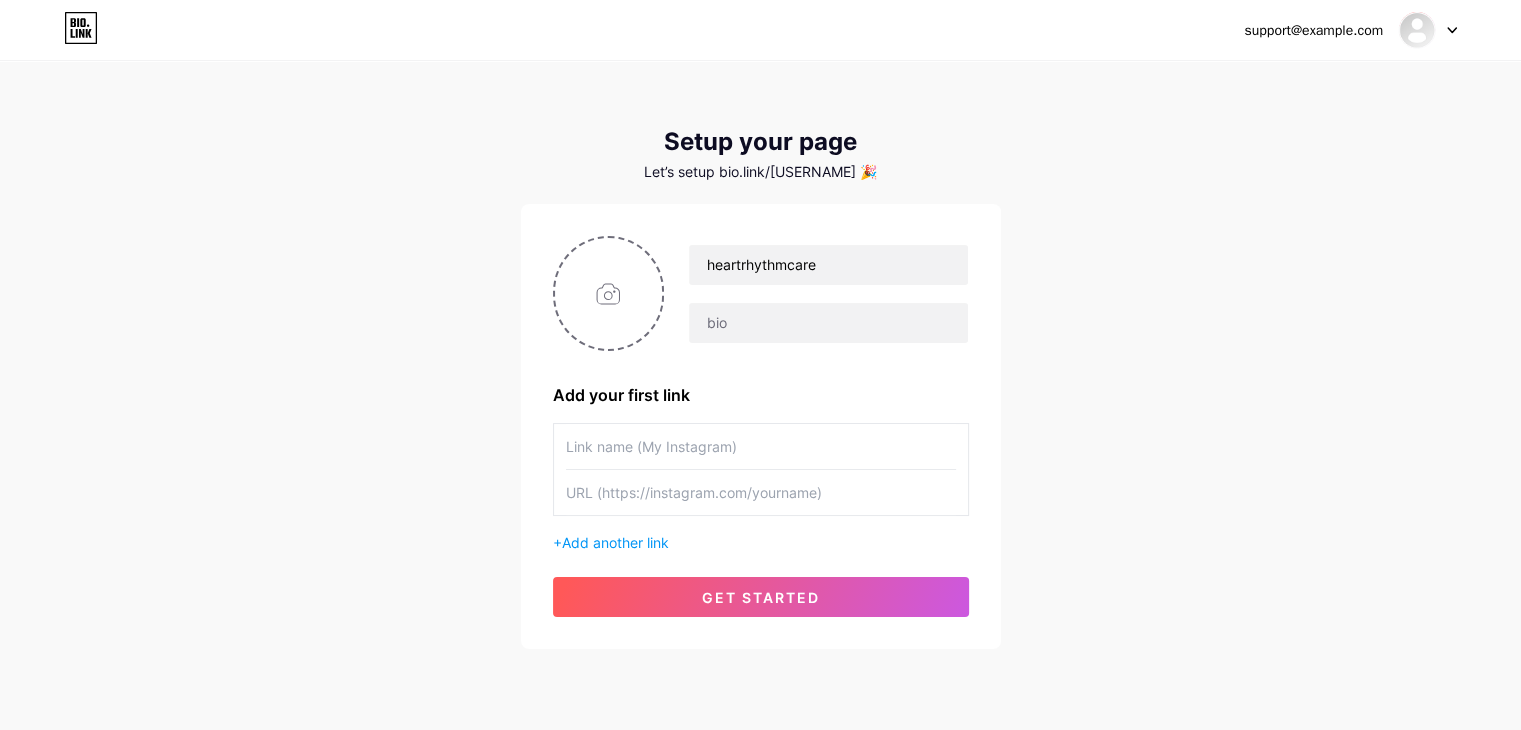 click at bounding box center [761, 446] 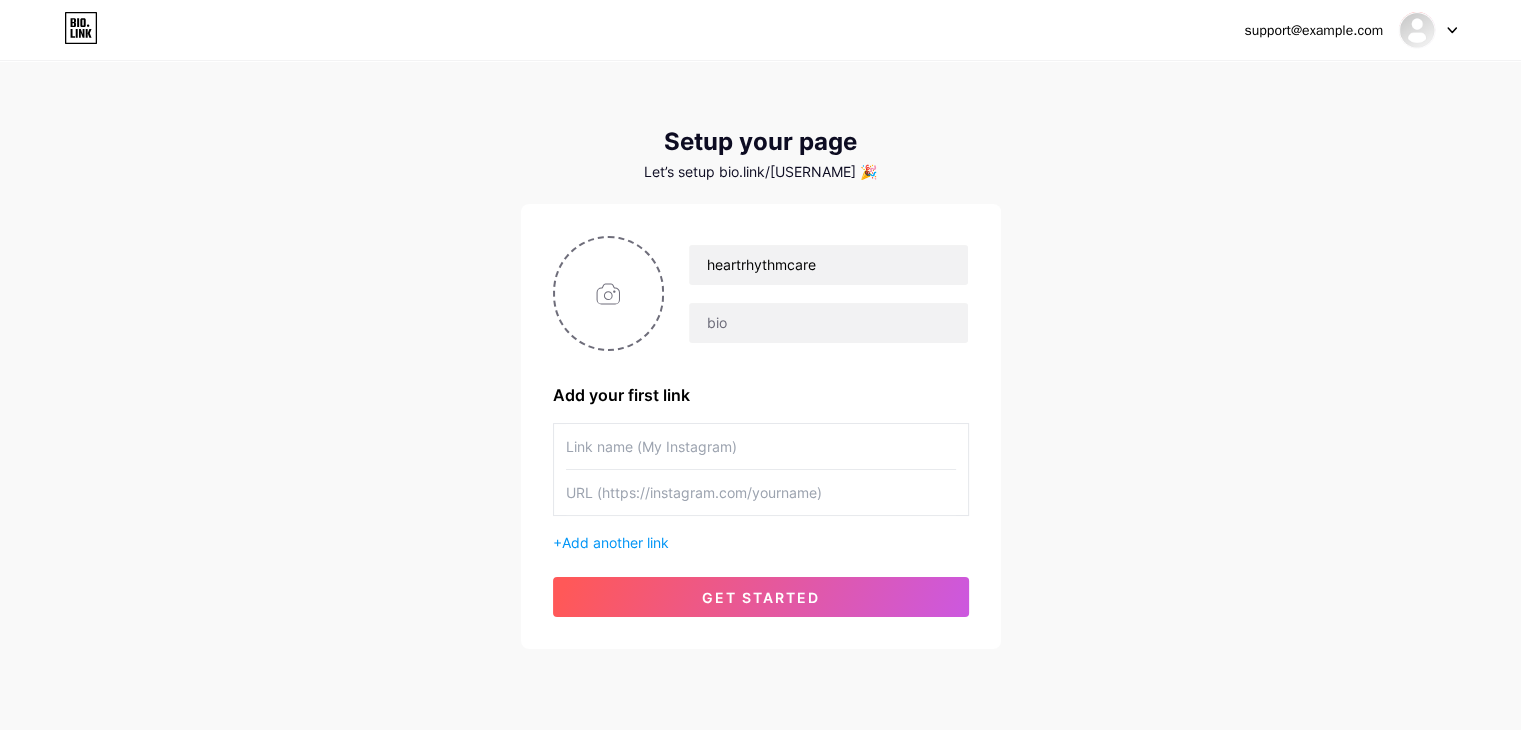 type on "E" 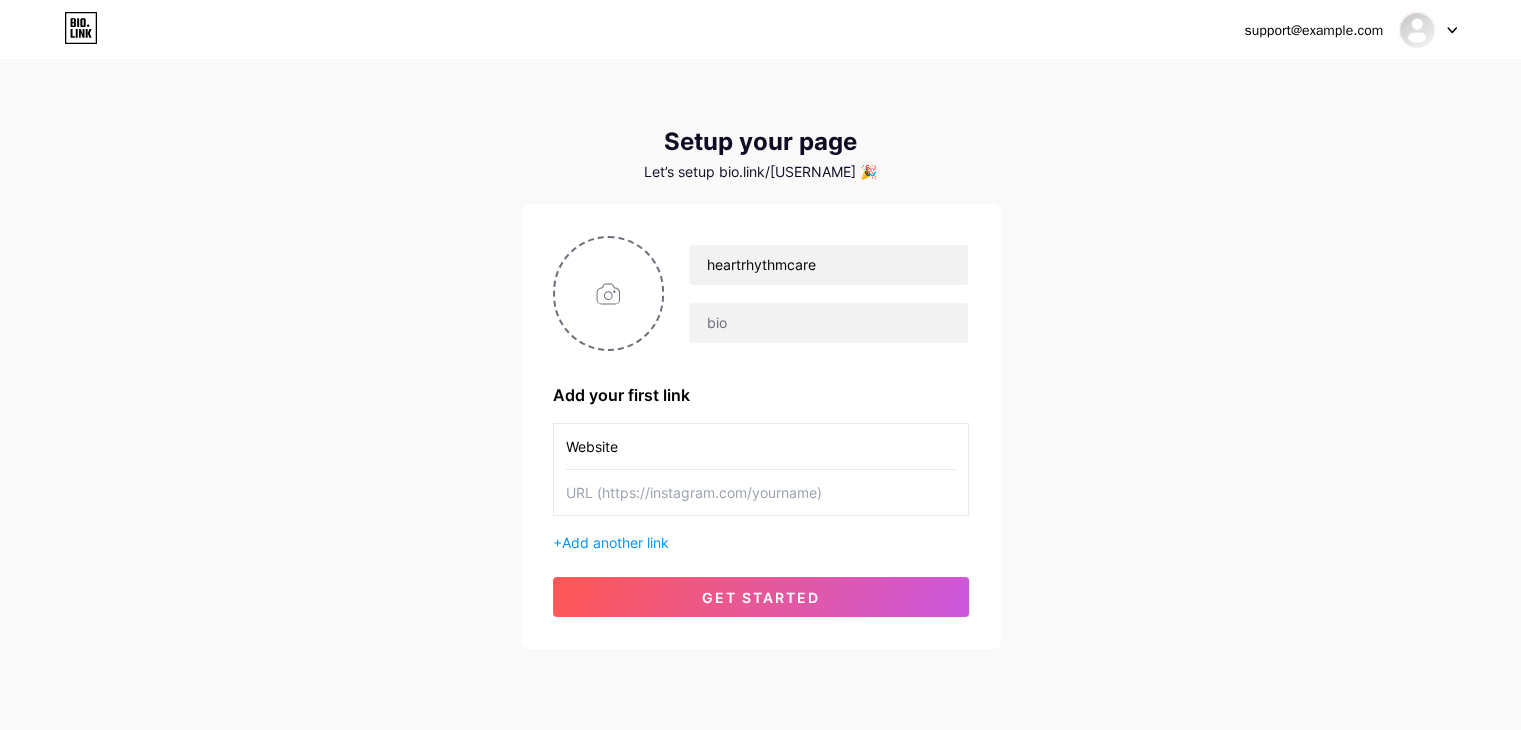 type on "Website" 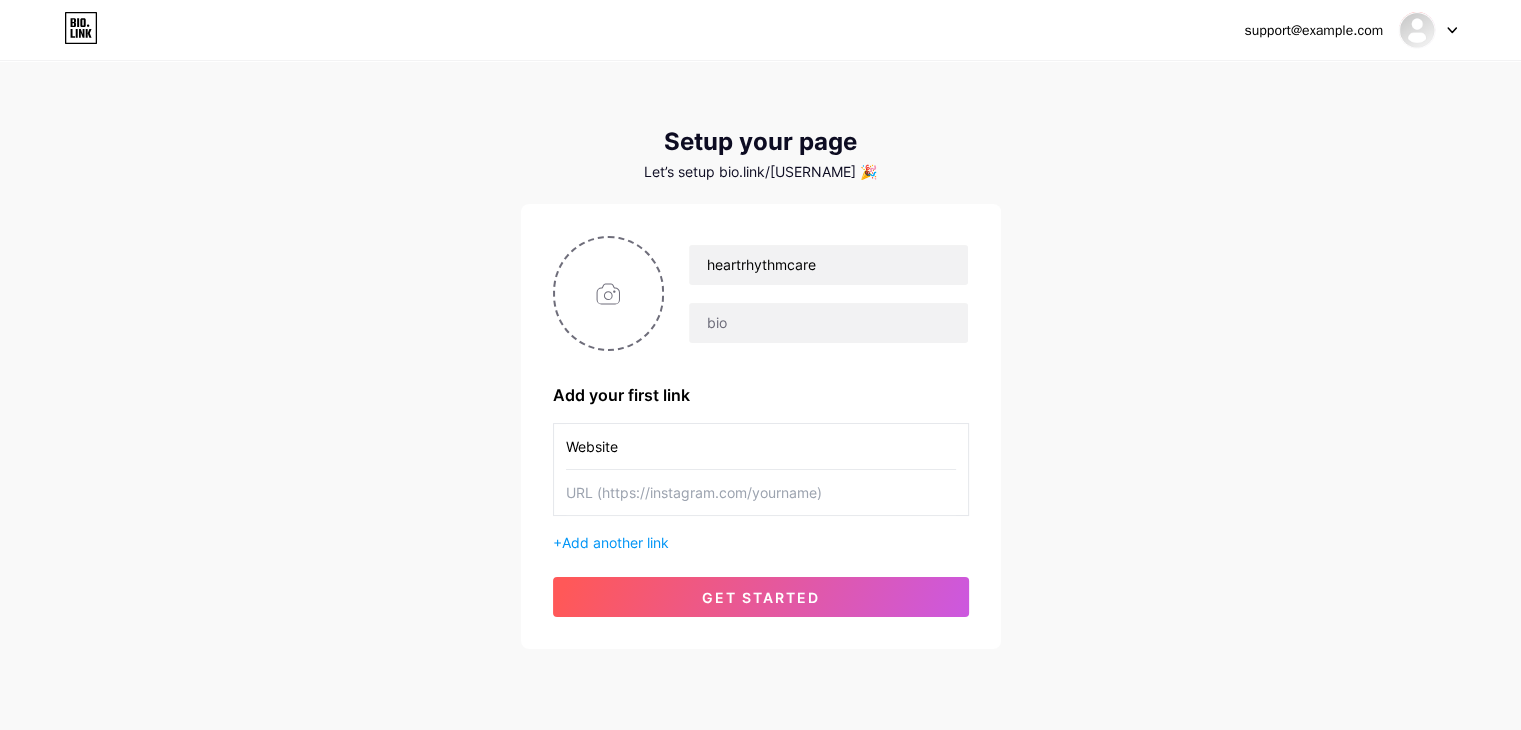 click at bounding box center [761, 492] 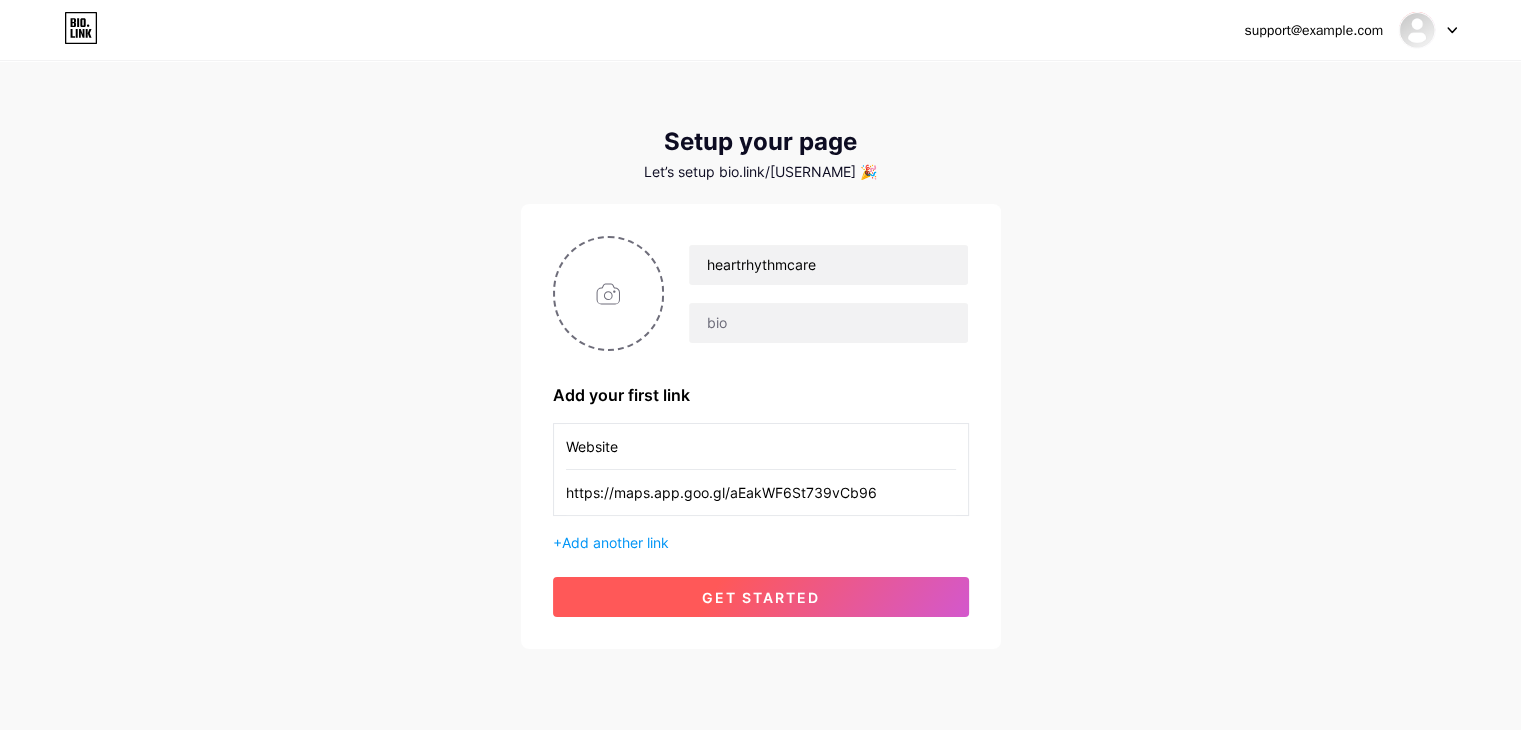 type on "https://maps.app.goo.gl/aEakWF6St739vCb96" 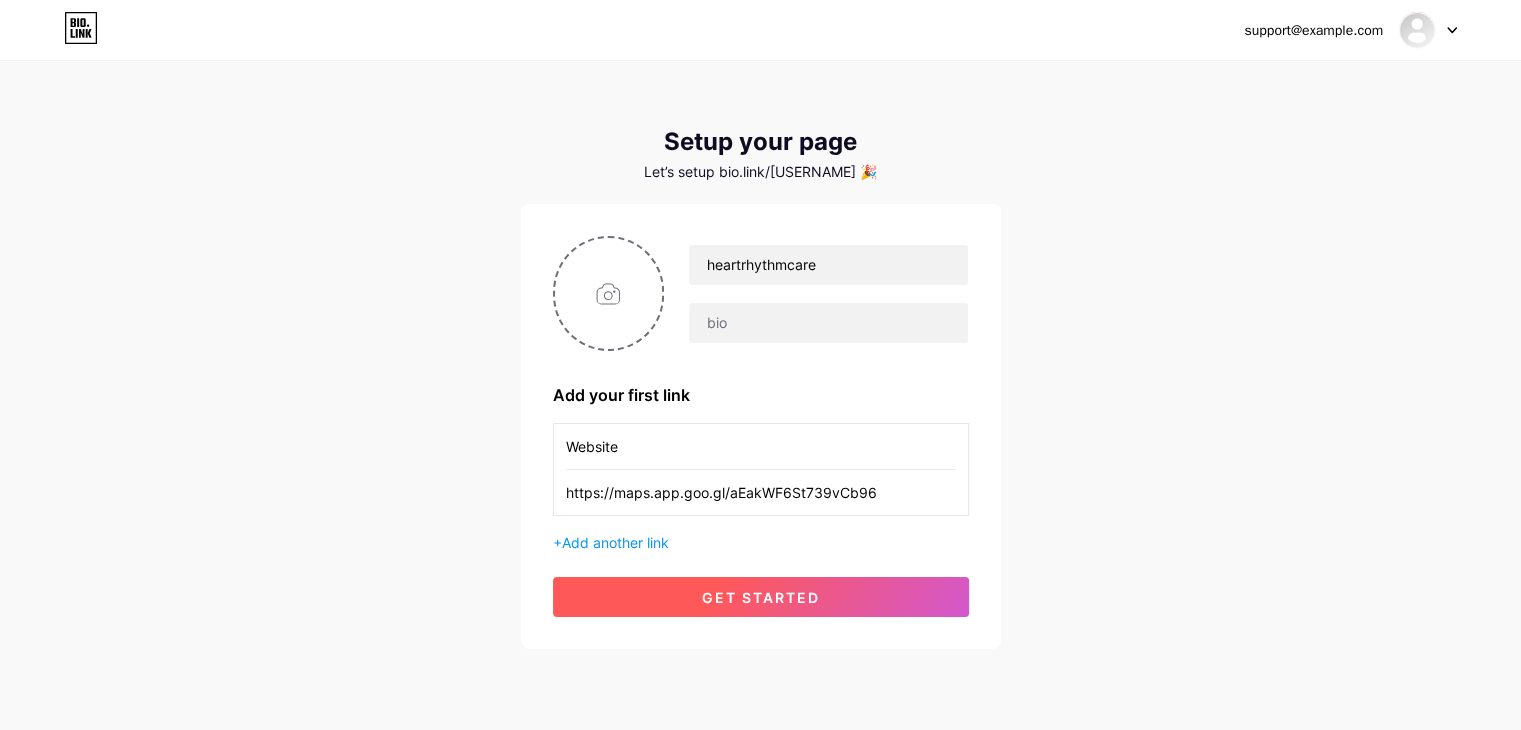 click on "get started" at bounding box center [761, 597] 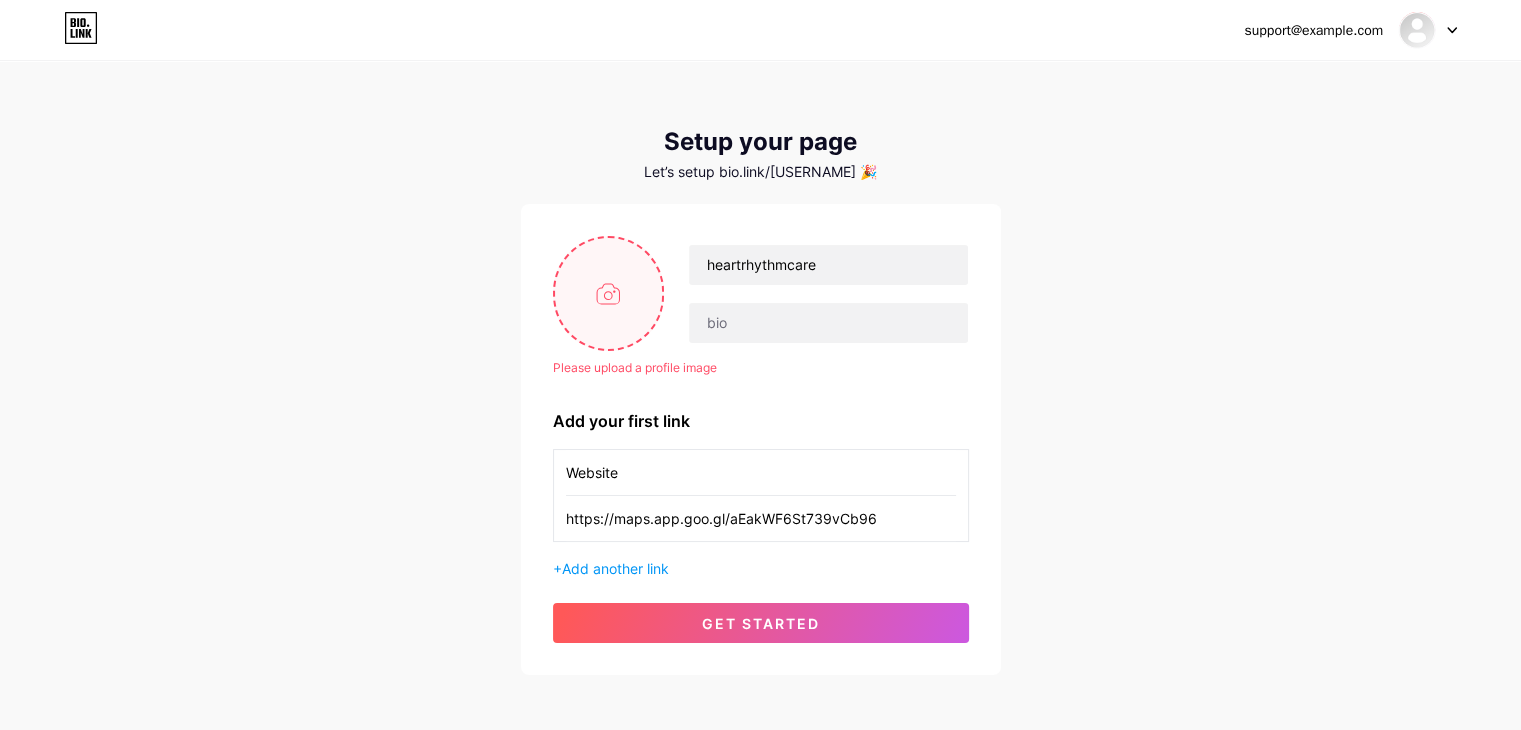 click at bounding box center (609, 293) 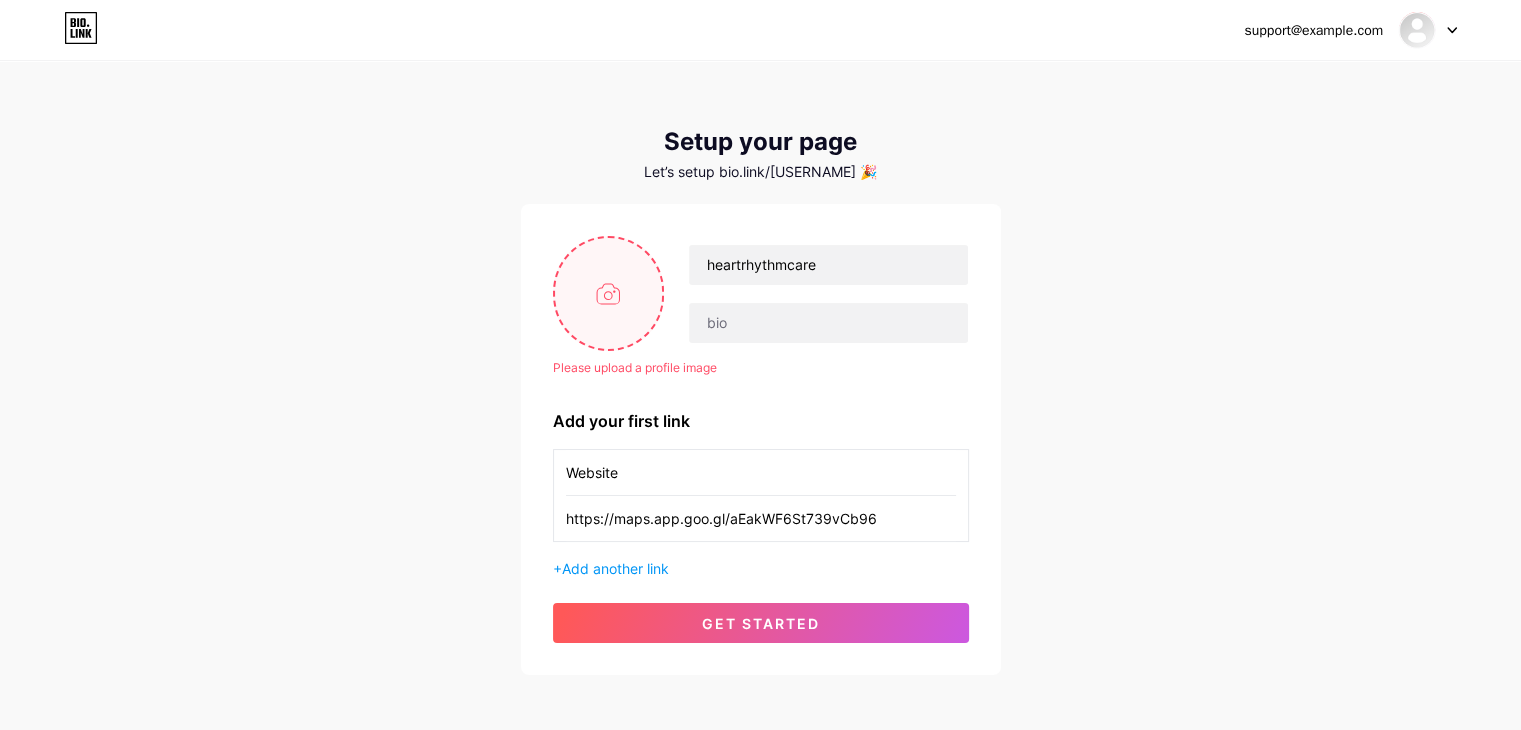 type on "C:\fakepath\[FIRST] [MIDDLE] [LAST].jpg" 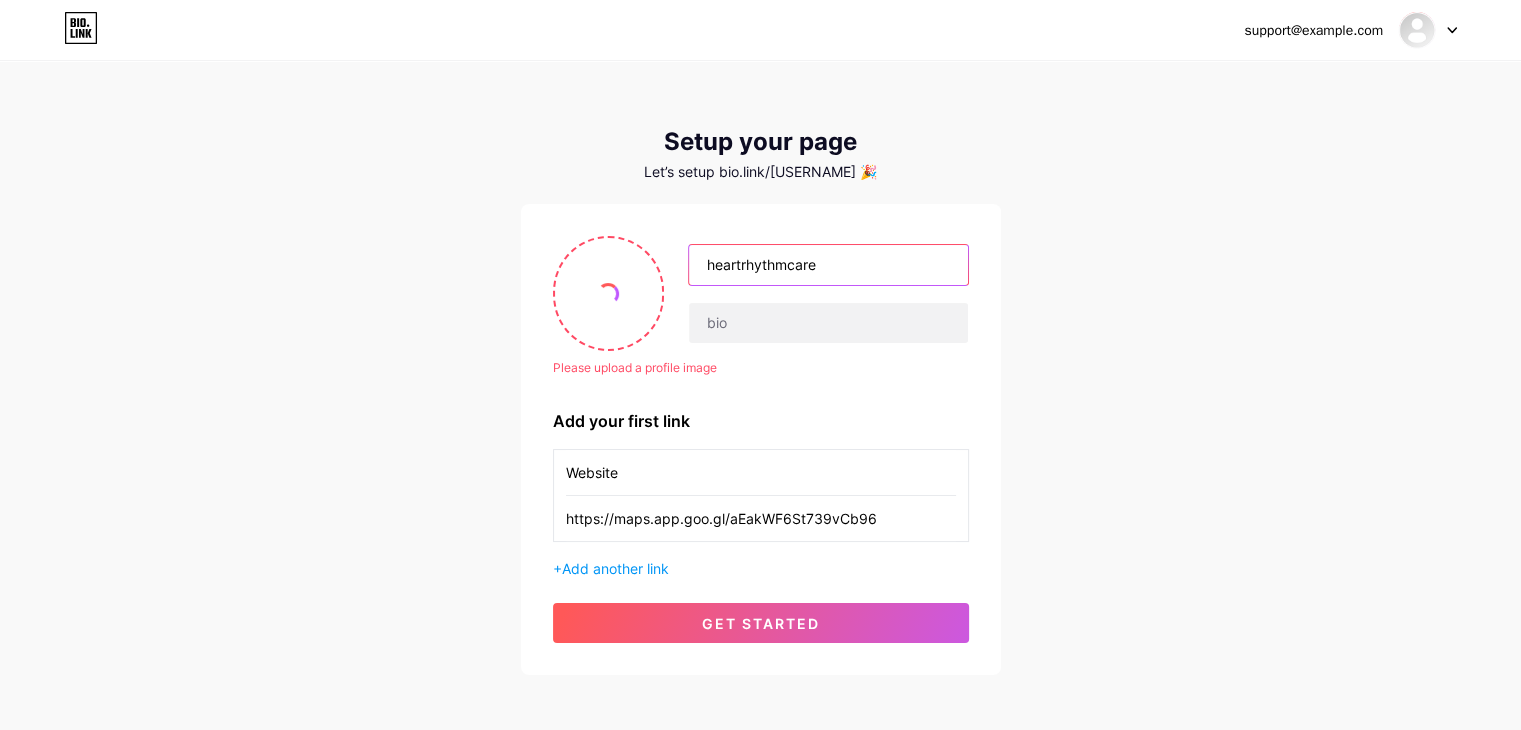 click on "heartrhythmcare" at bounding box center [828, 265] 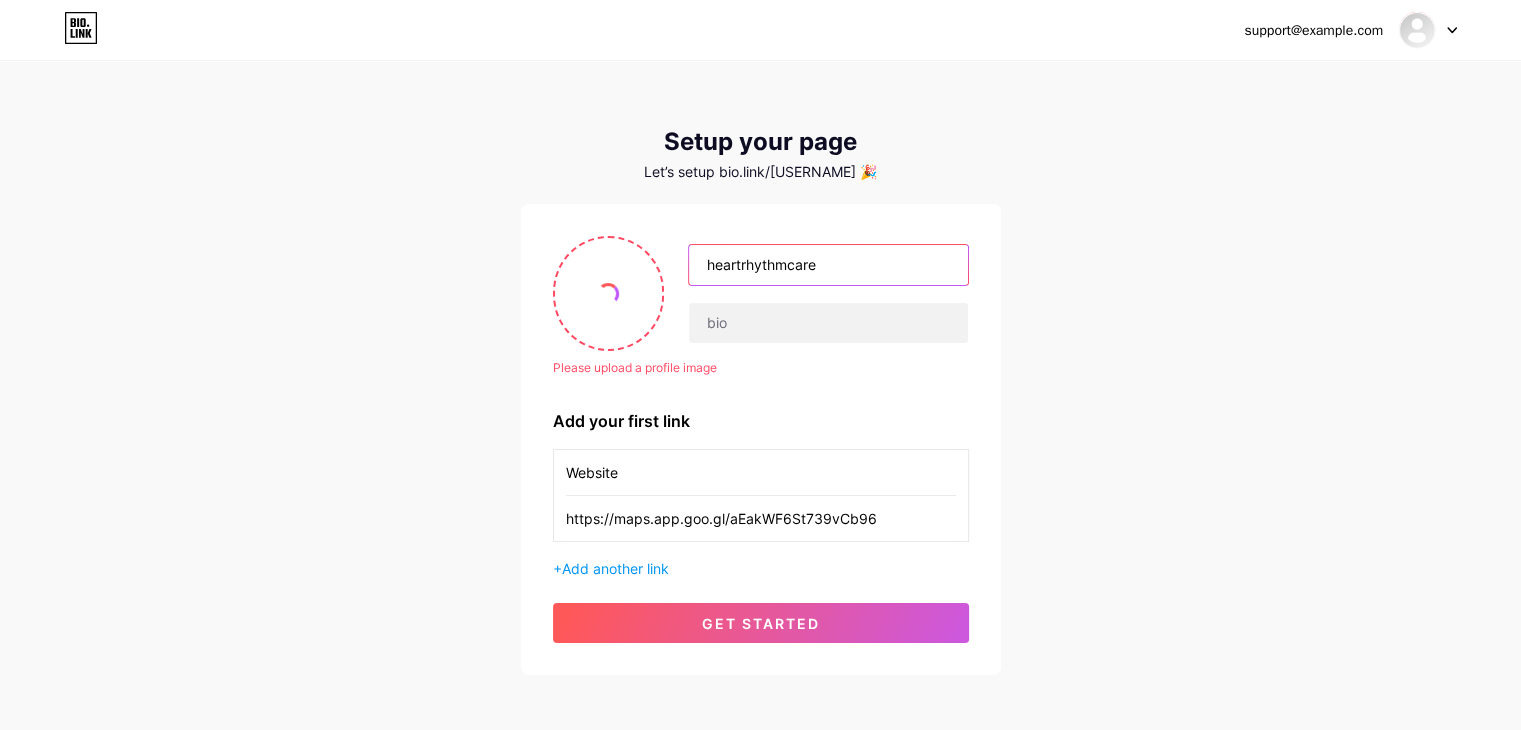 click on "heartrhythmcare" at bounding box center [828, 265] 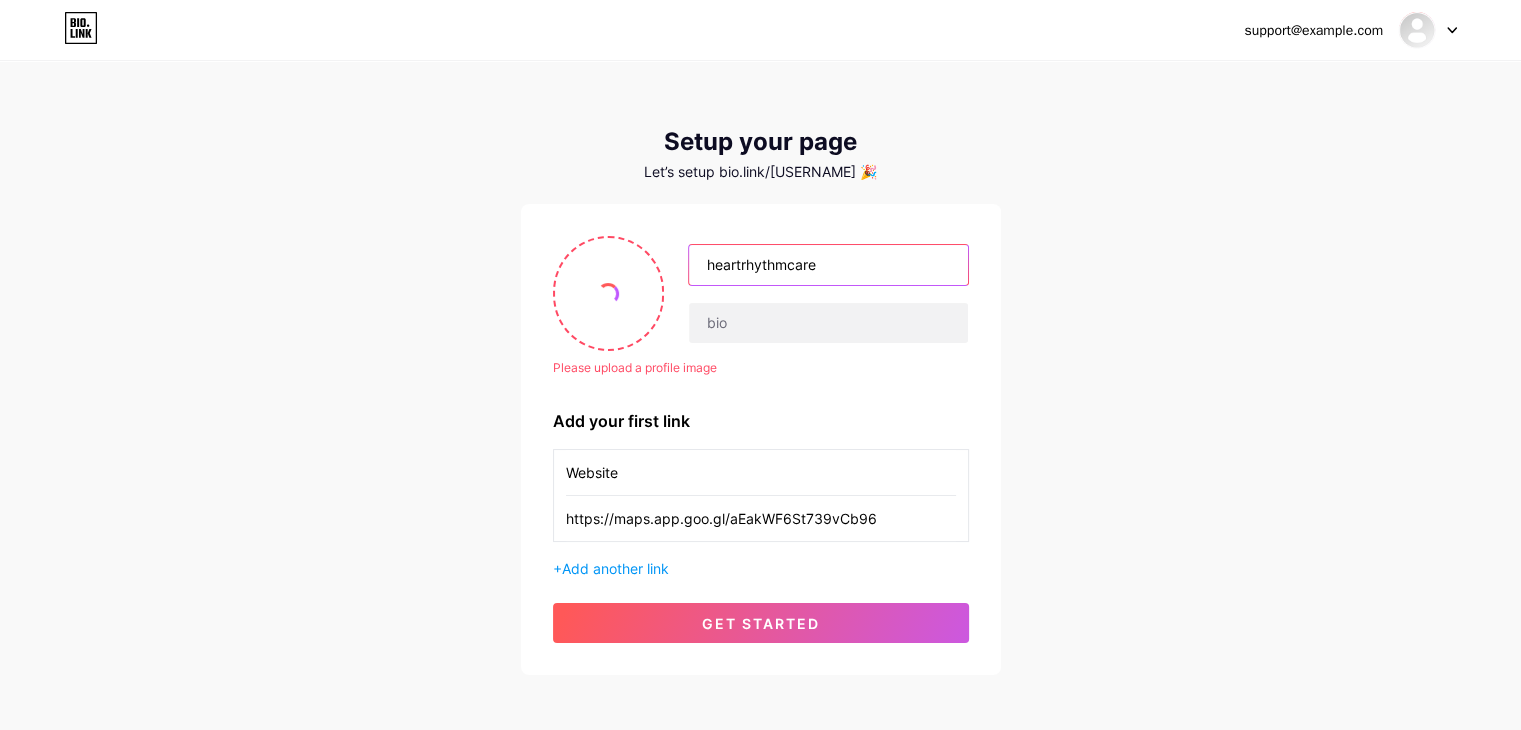 click on "heartrhythmcare" at bounding box center (828, 265) 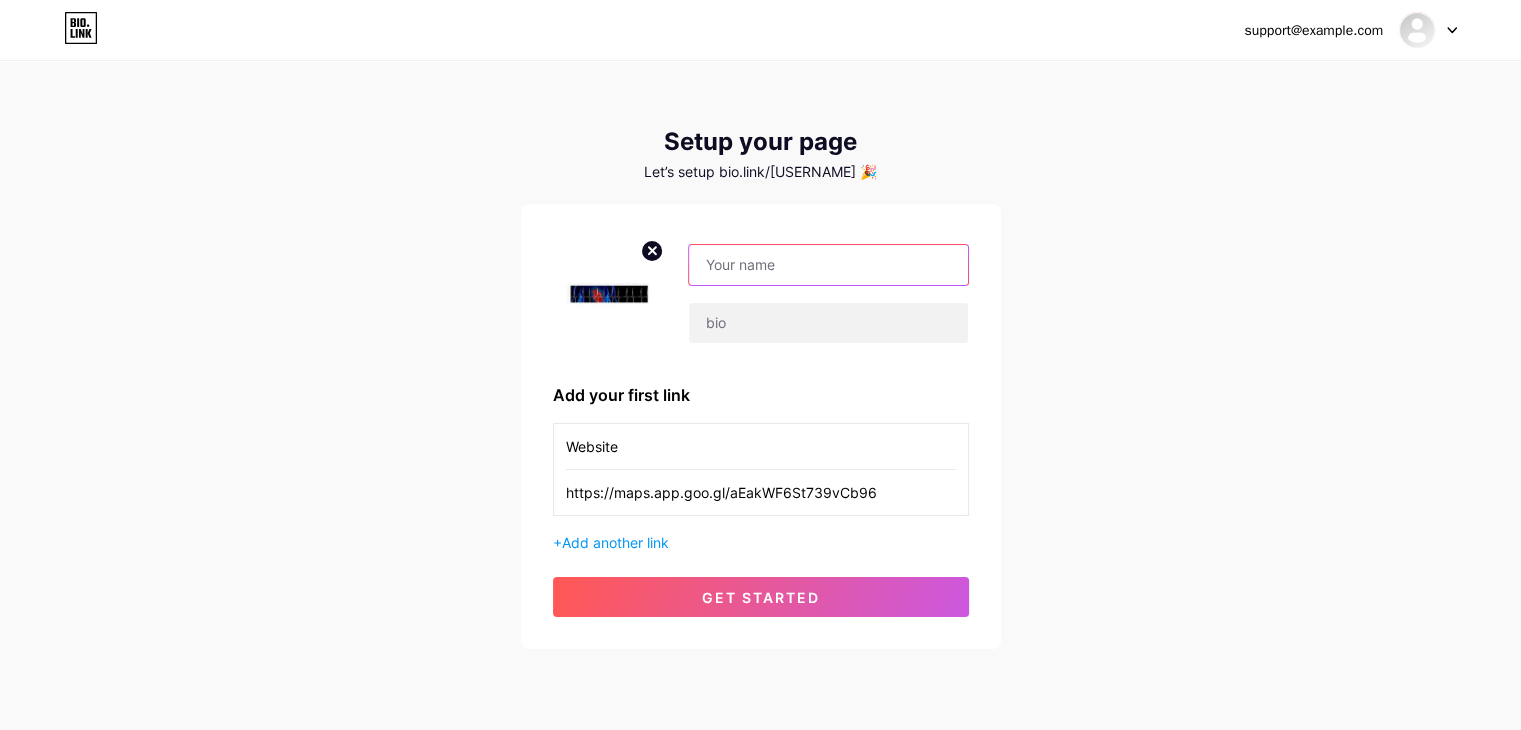 paste on "[TITLE] [FIRST] [MIDDLE] [LAST]" 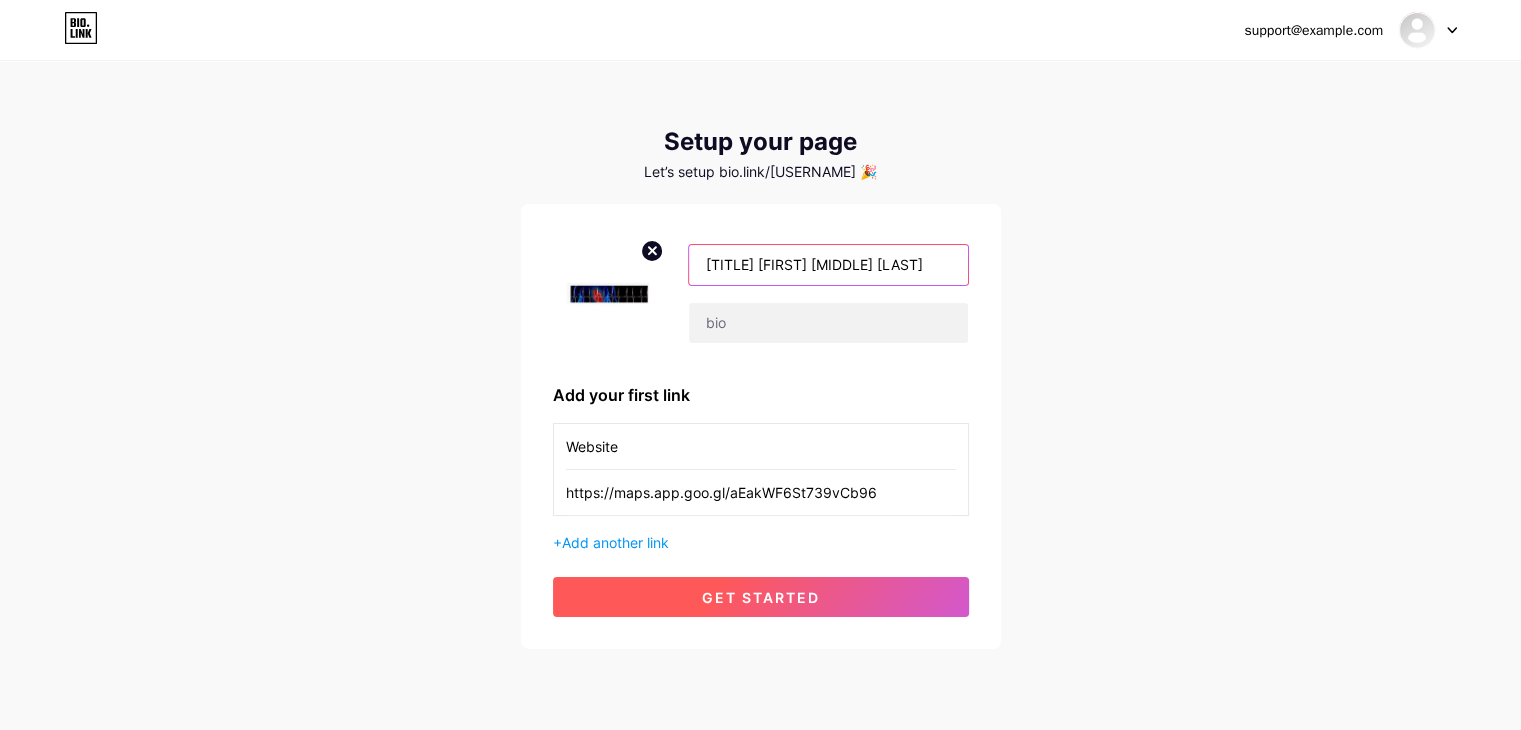 type on "[TITLE] [FIRST] [MIDDLE] [LAST]" 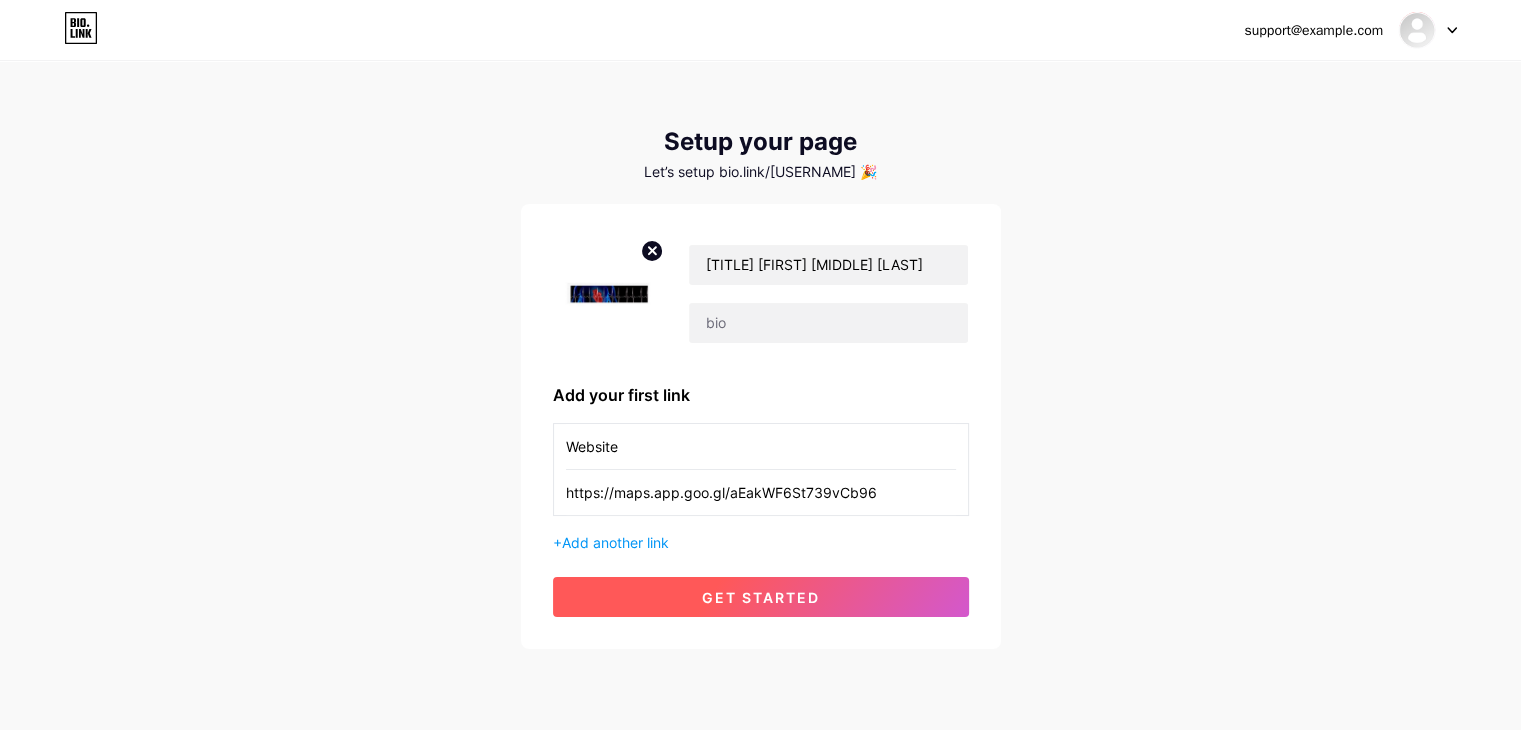 click on "get started" at bounding box center [761, 597] 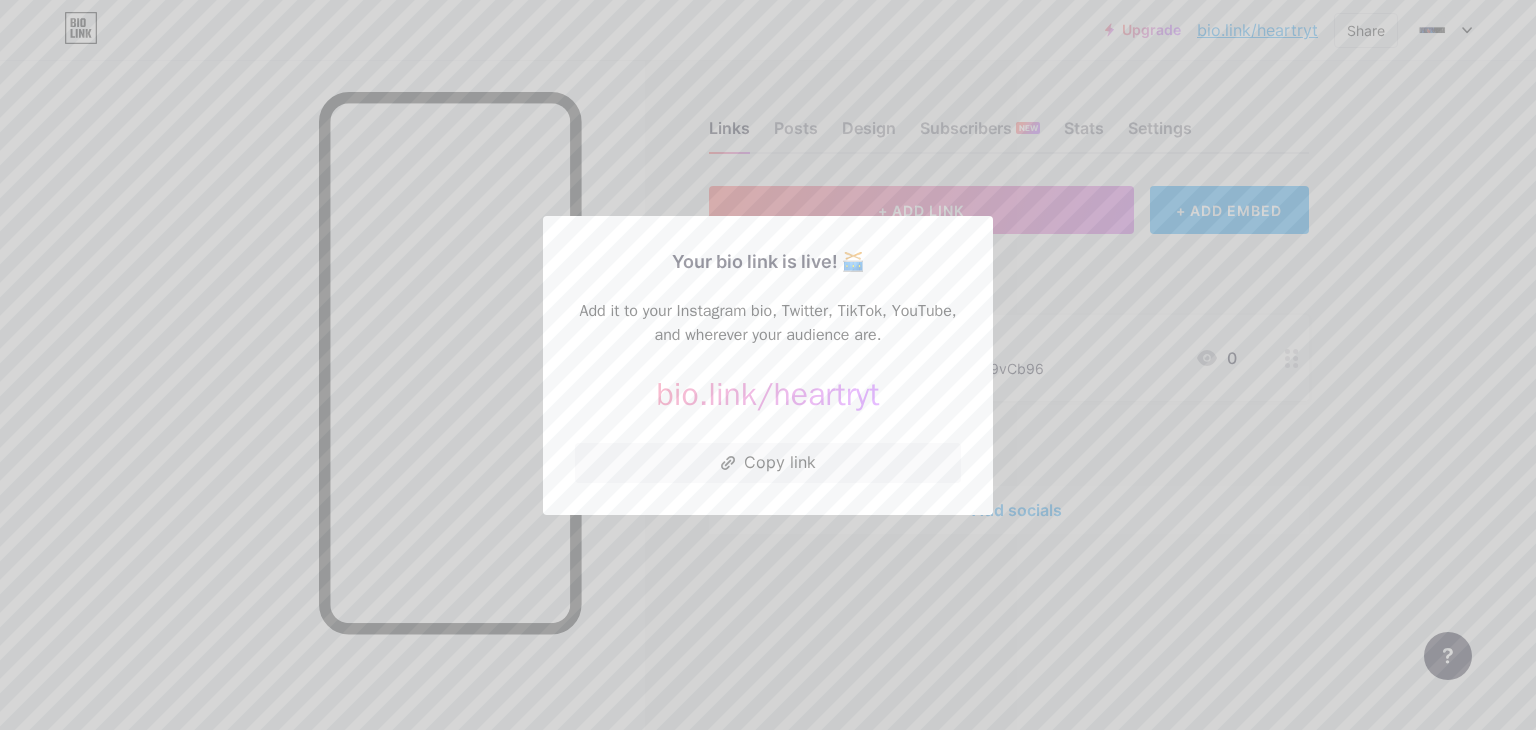 click at bounding box center [768, 365] 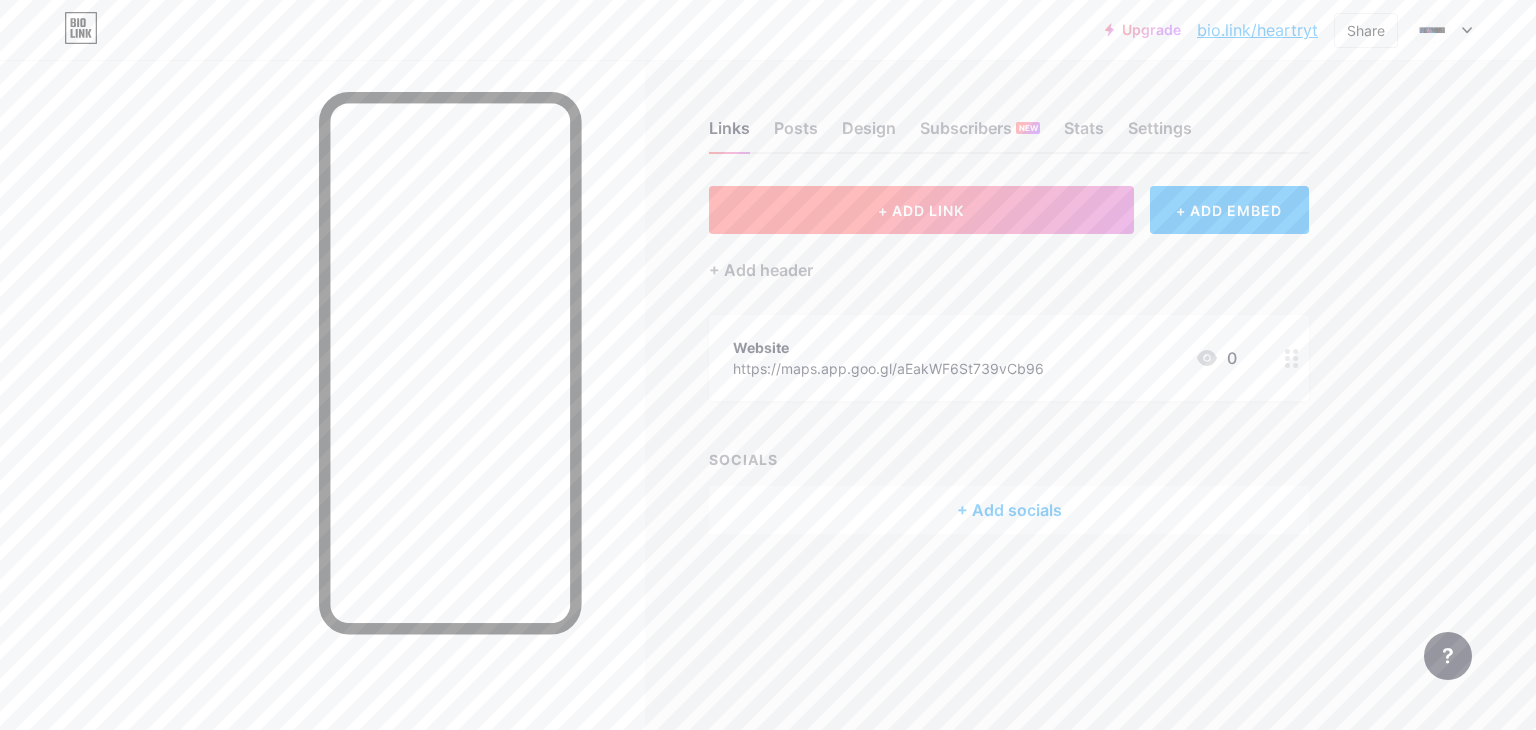 click on "+ ADD LINK" at bounding box center [921, 210] 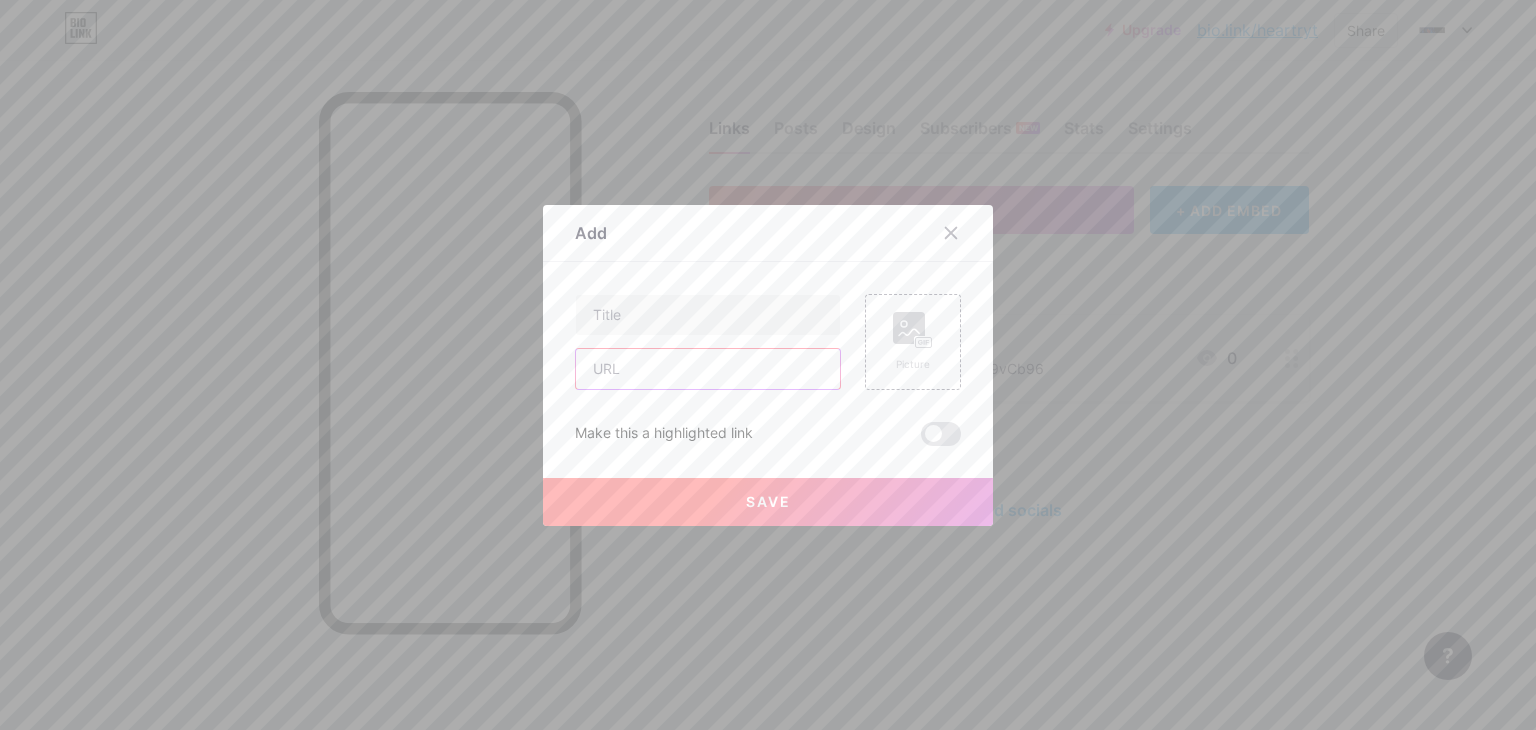 click at bounding box center [708, 369] 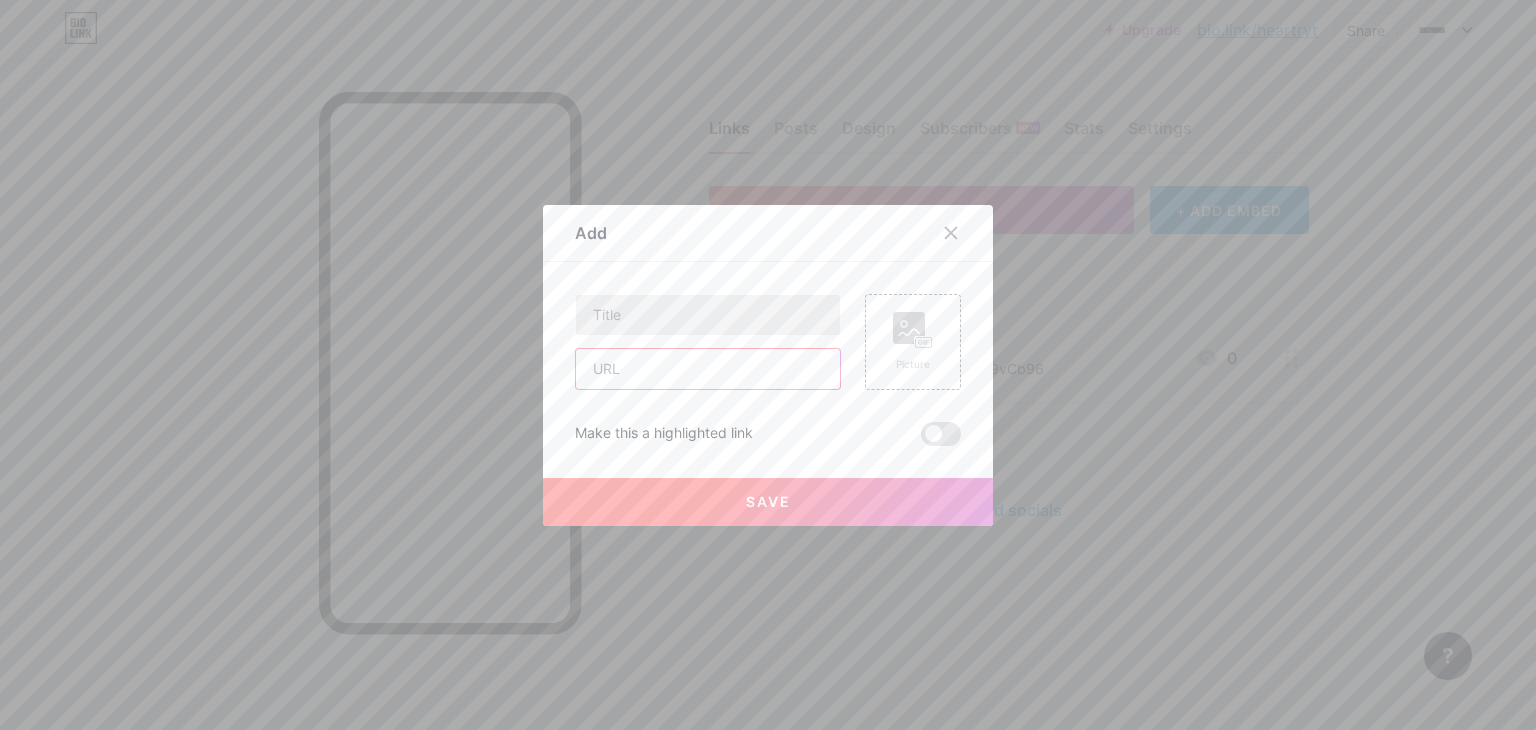 paste on "https://foxerbags.com/heart-check-up-up-near-you-taking-charge-of-your-cardiac-health/" 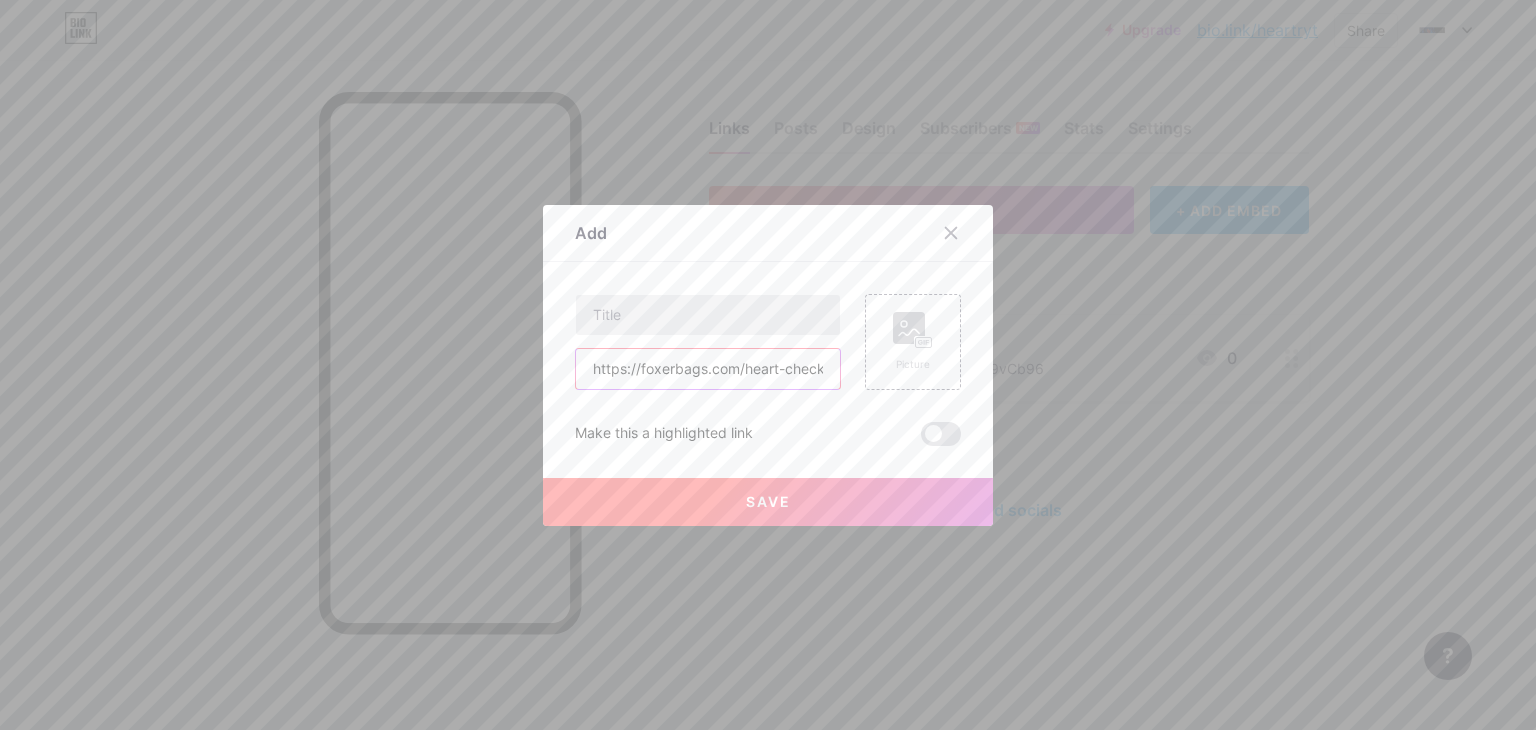 scroll, scrollTop: 0, scrollLeft: 373, axis: horizontal 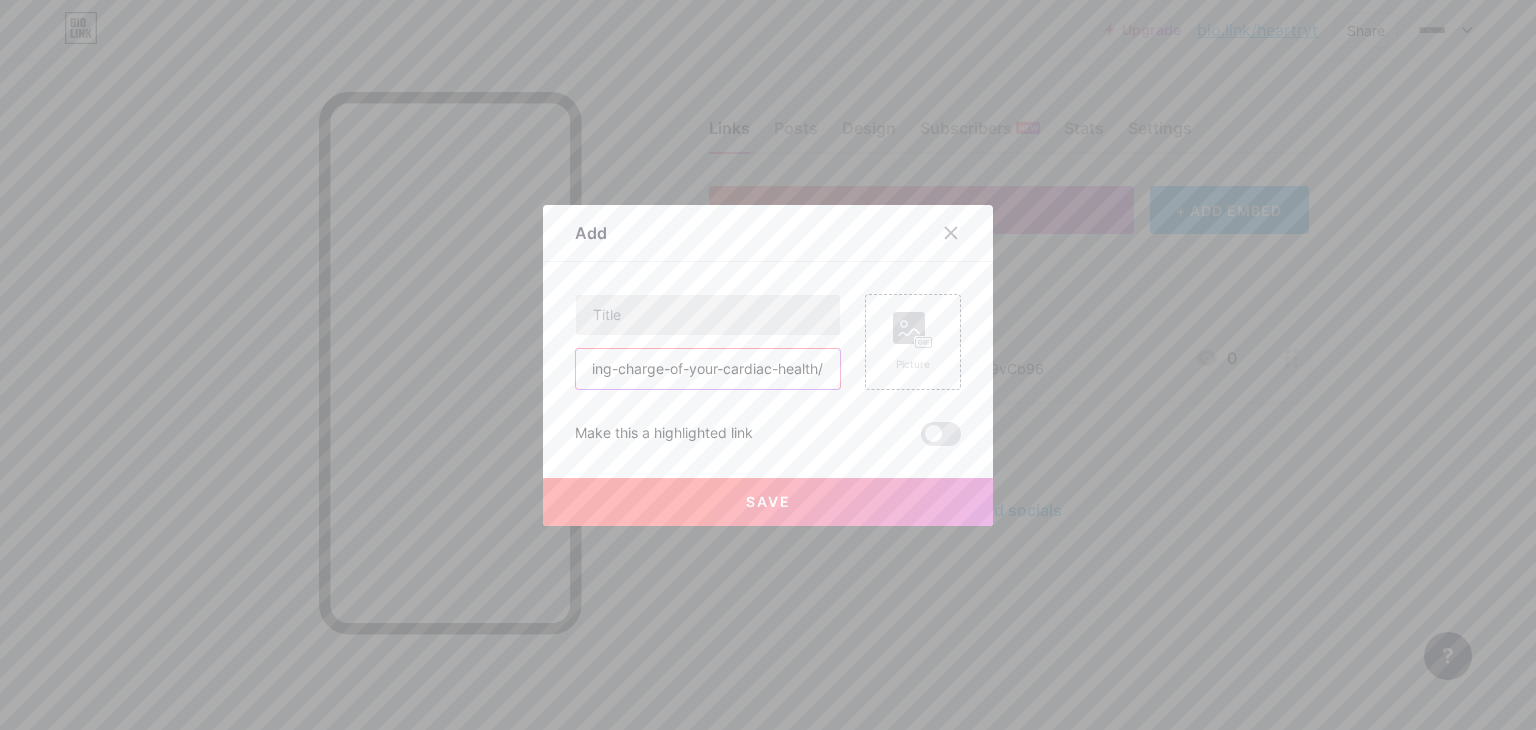 type on "https://foxerbags.com/heart-check-up-up-near-you-taking-charge-of-your-cardiac-health/" 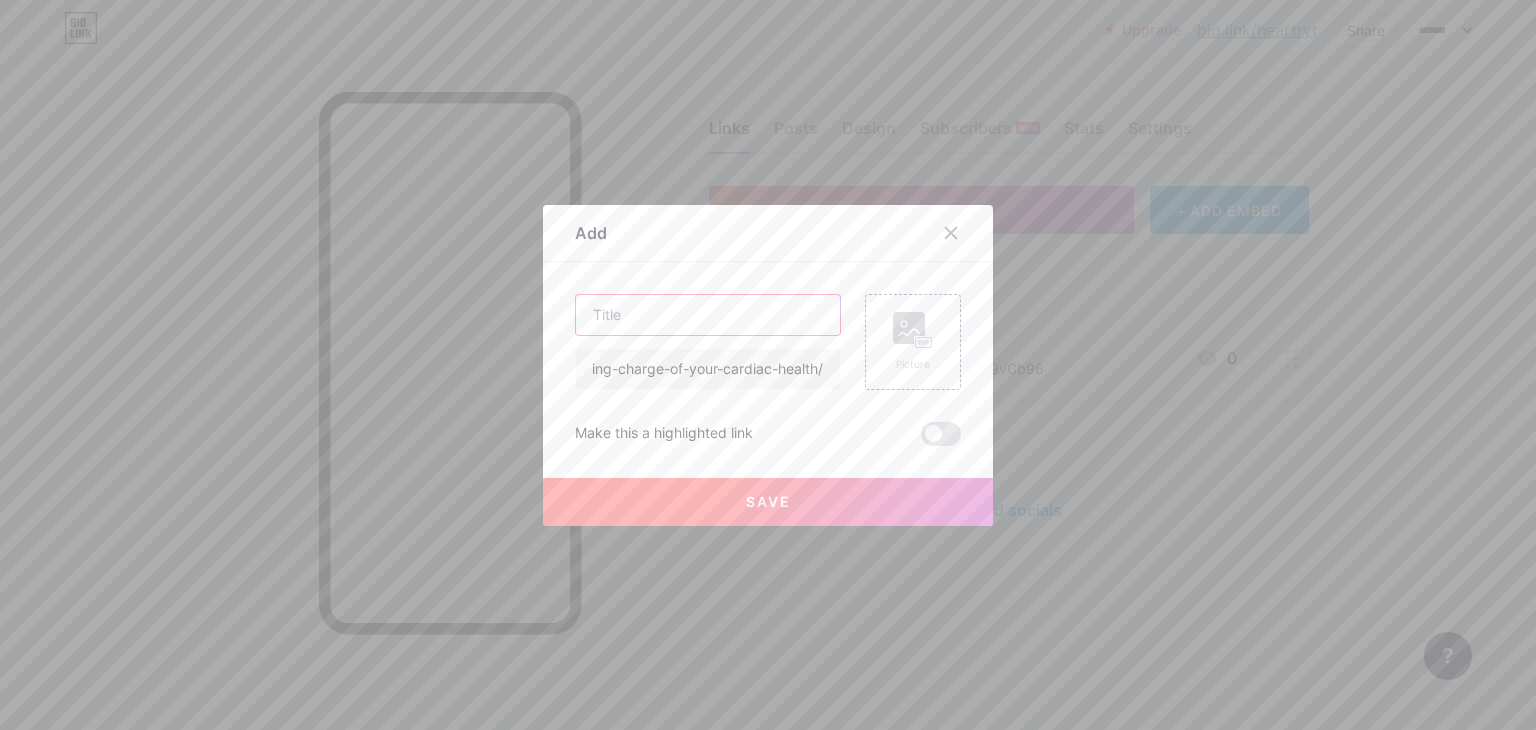 click at bounding box center [708, 315] 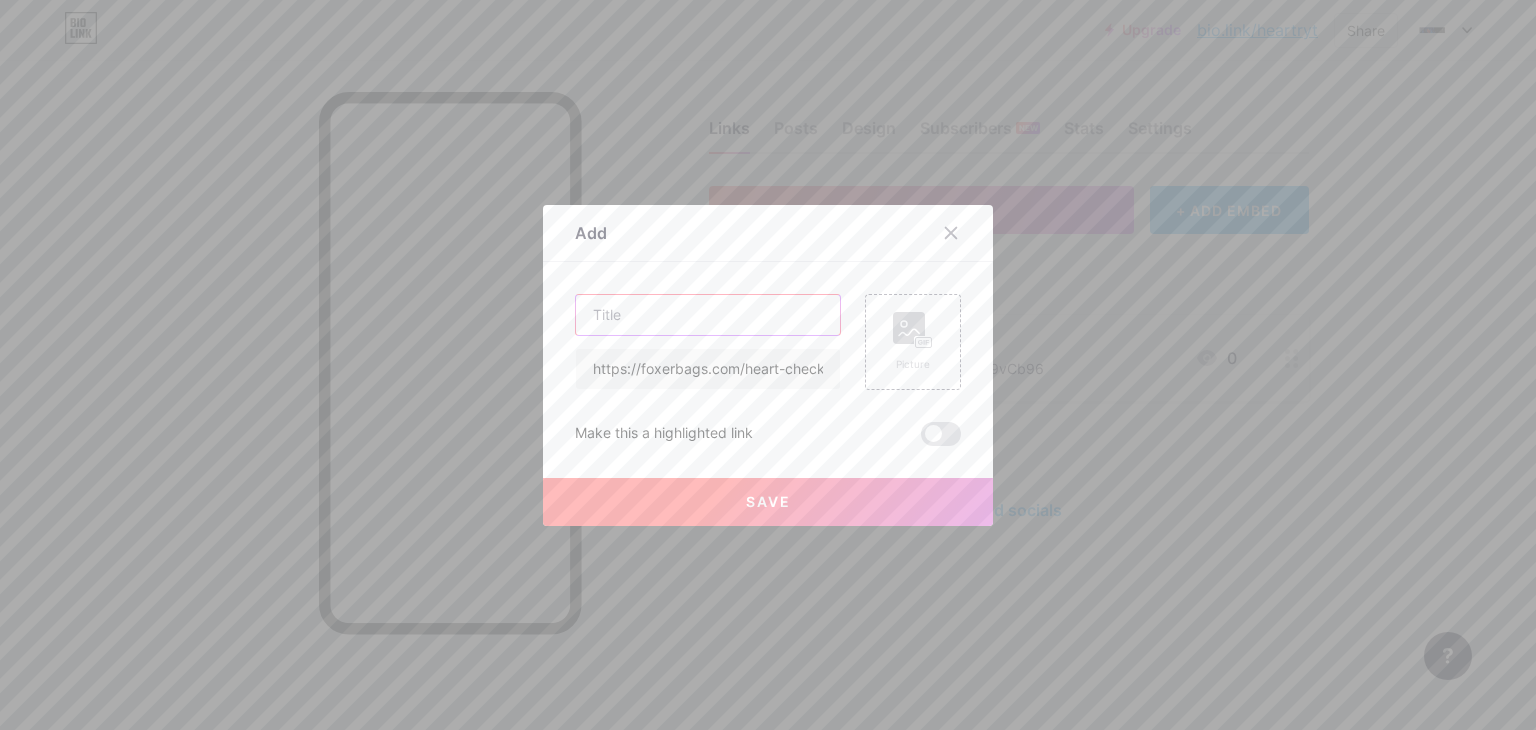 paste on "Heart Check-up Near you Taking Charge of Your Cardiac Health" 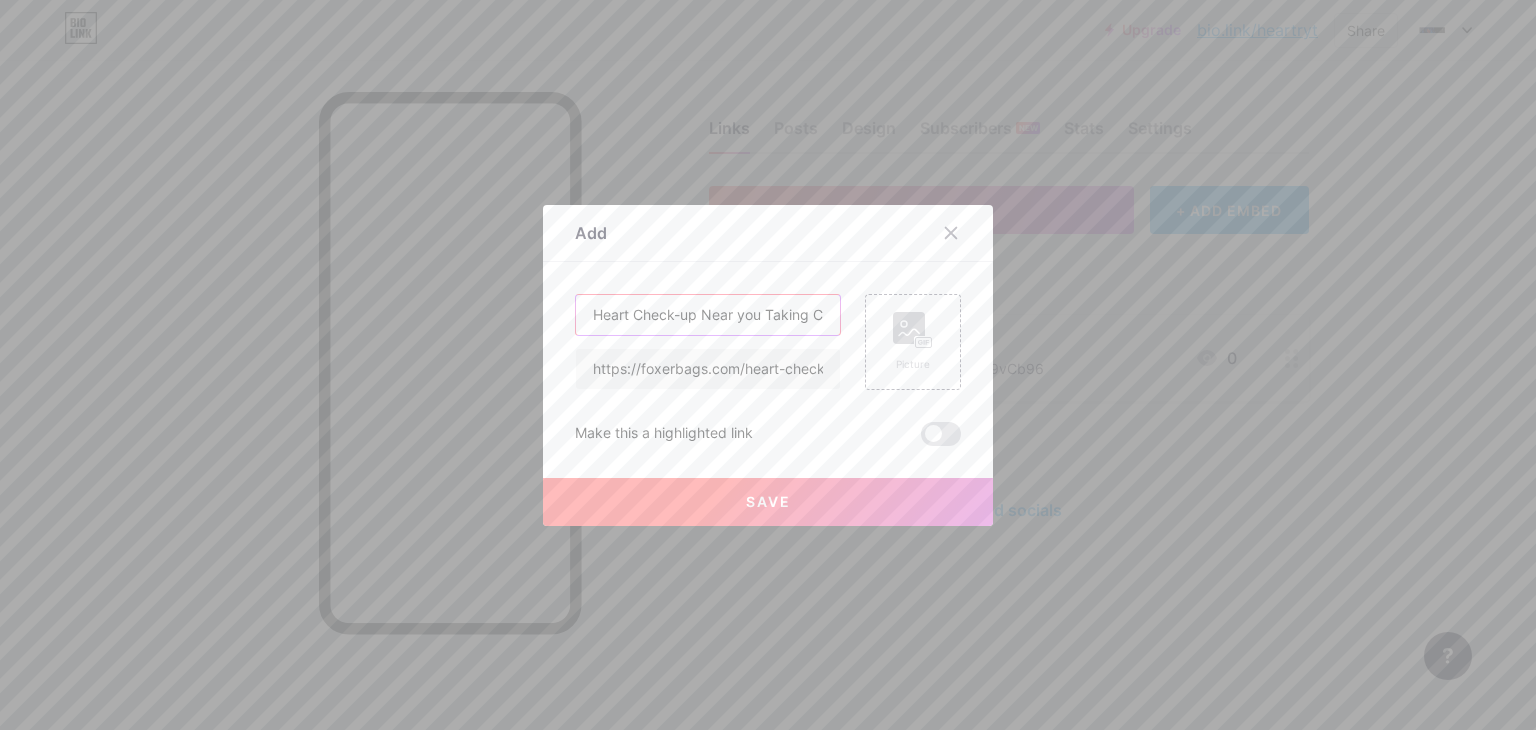 scroll, scrollTop: 0, scrollLeft: 190, axis: horizontal 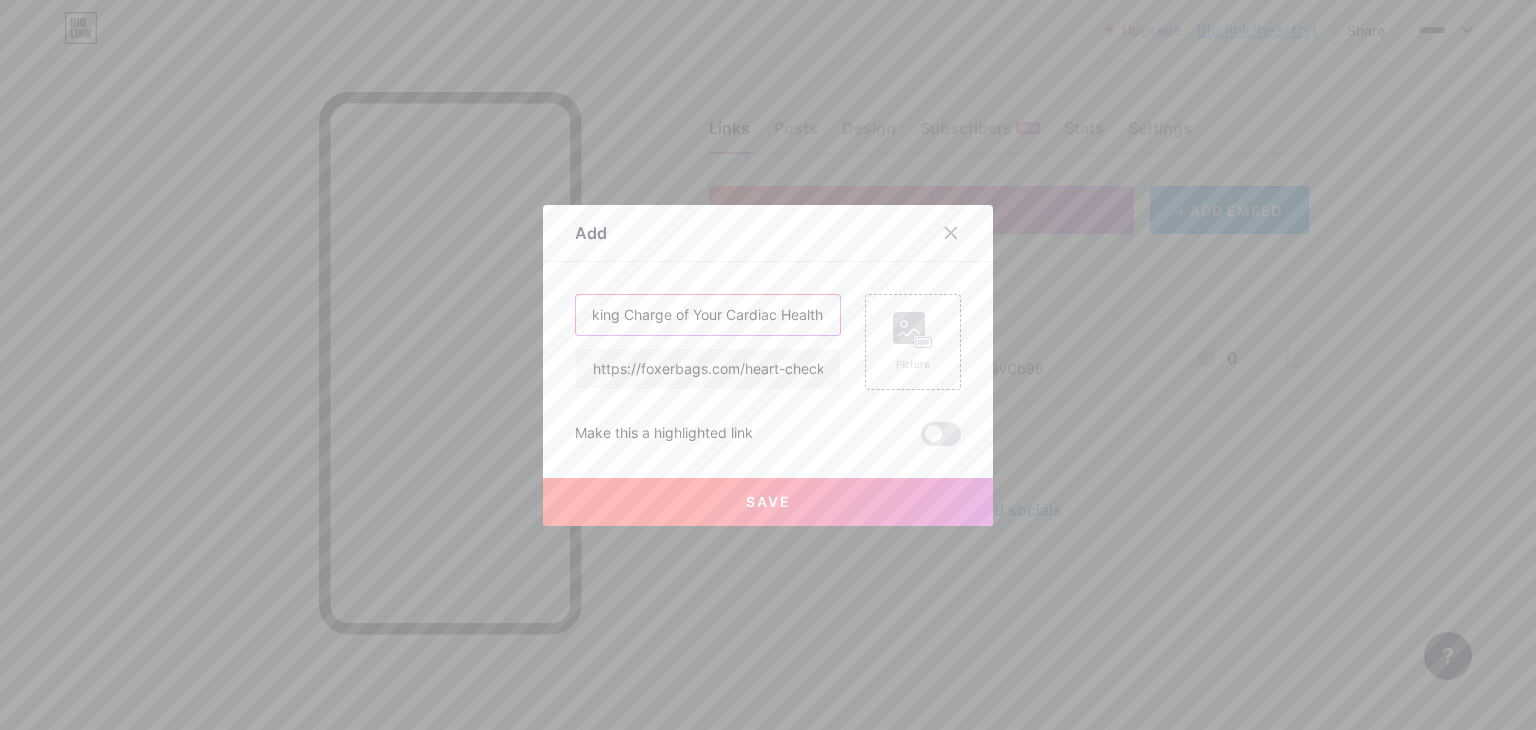 type on "Heart Check-up Near you Taking Charge of Your Cardiac Health" 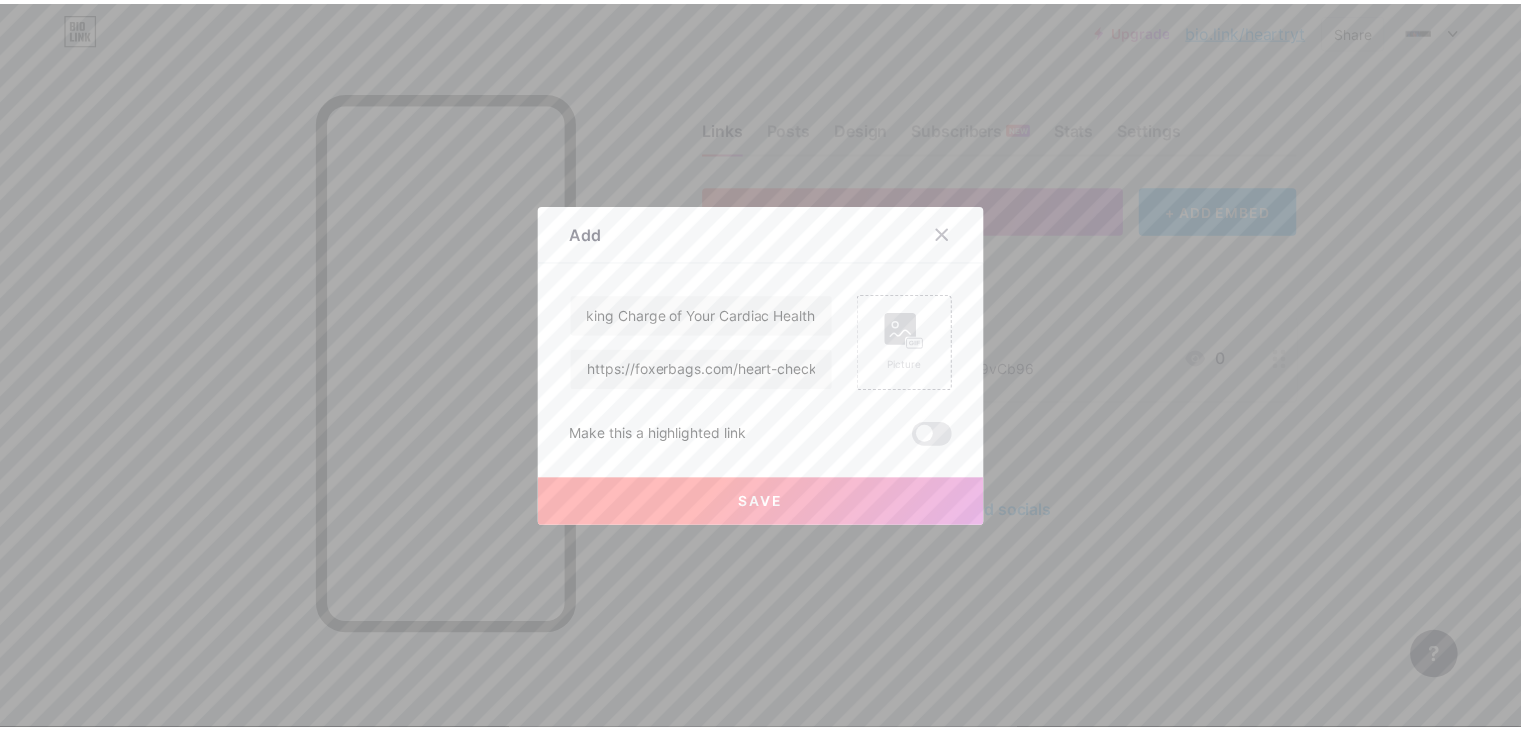scroll, scrollTop: 0, scrollLeft: 0, axis: both 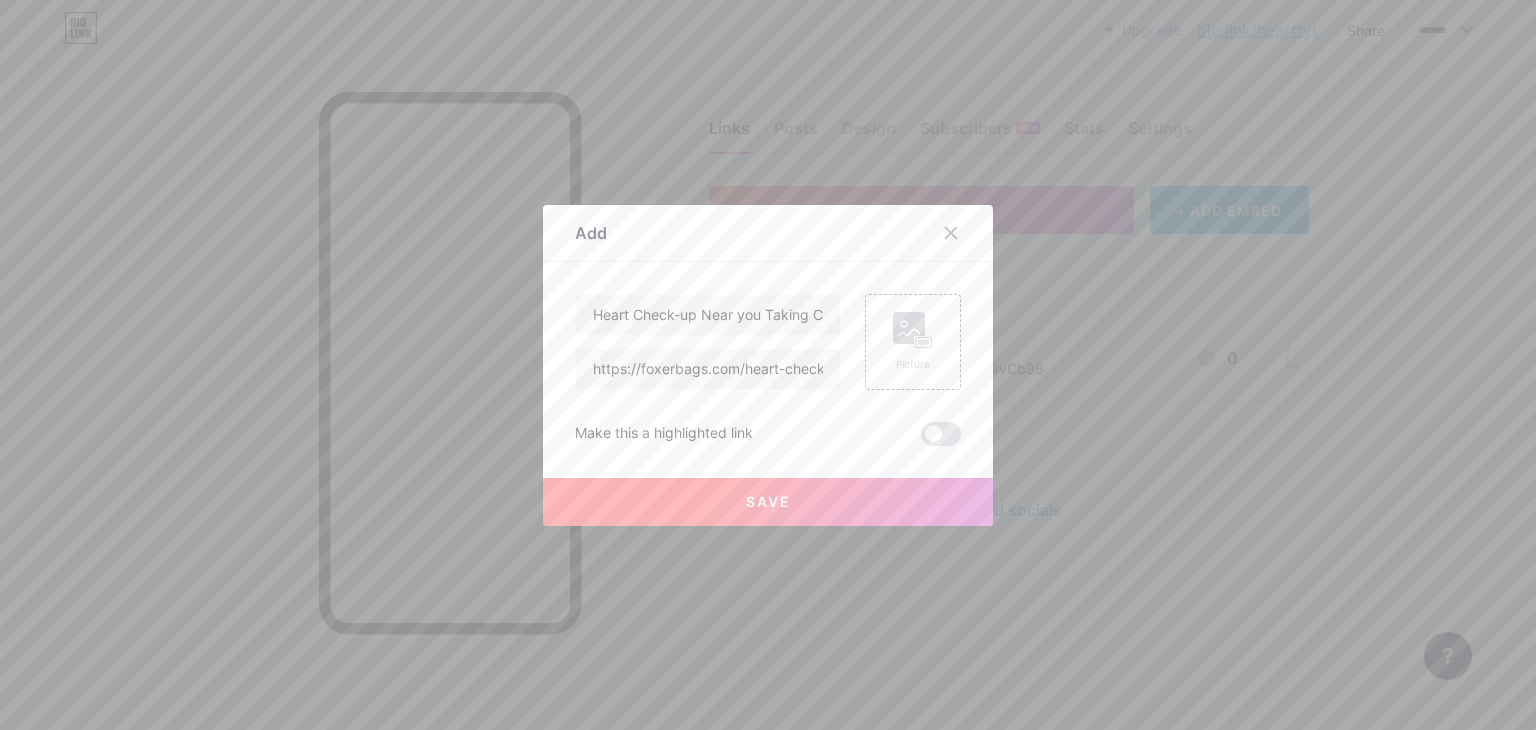 click on "Save" at bounding box center (768, 502) 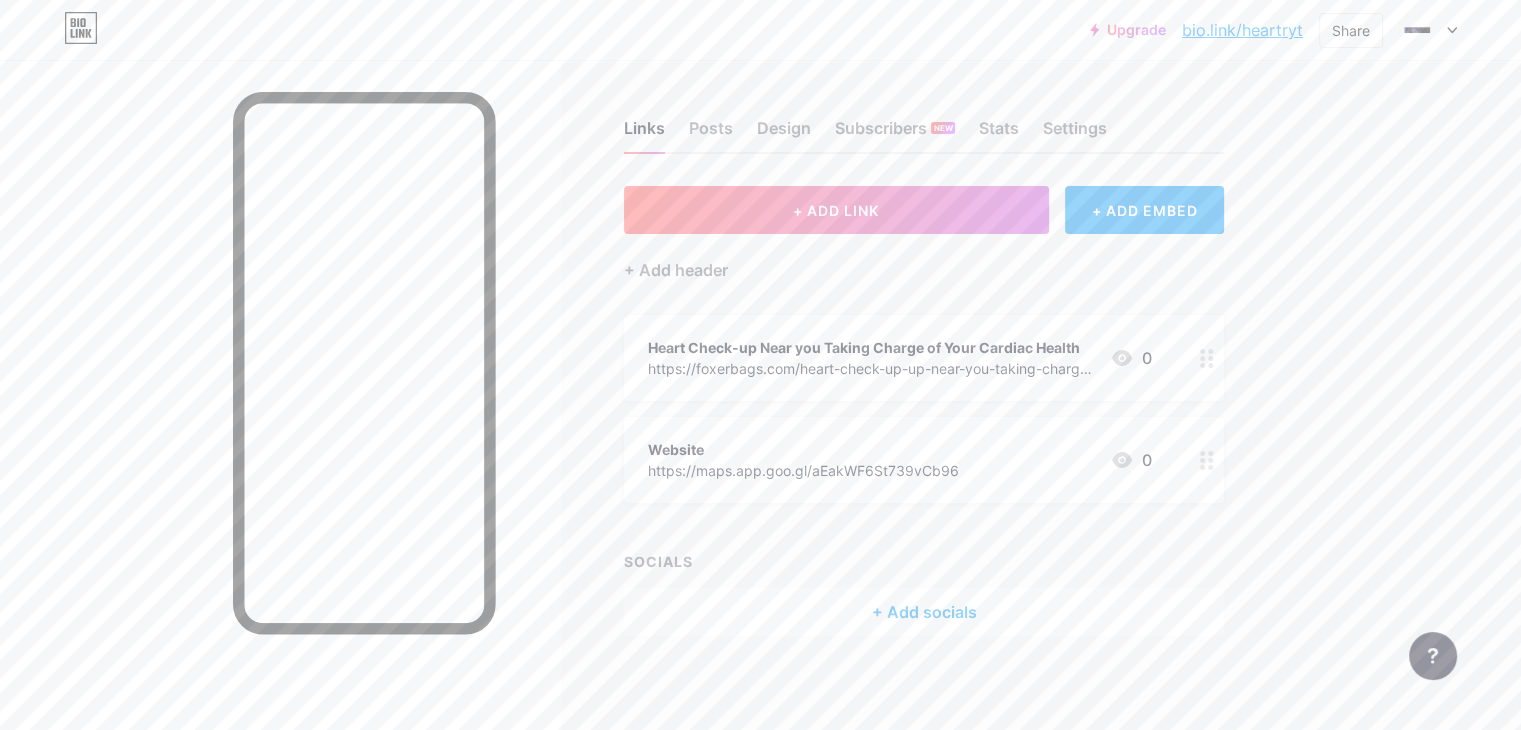 click on "bio.link/heartryt" at bounding box center (1242, 30) 